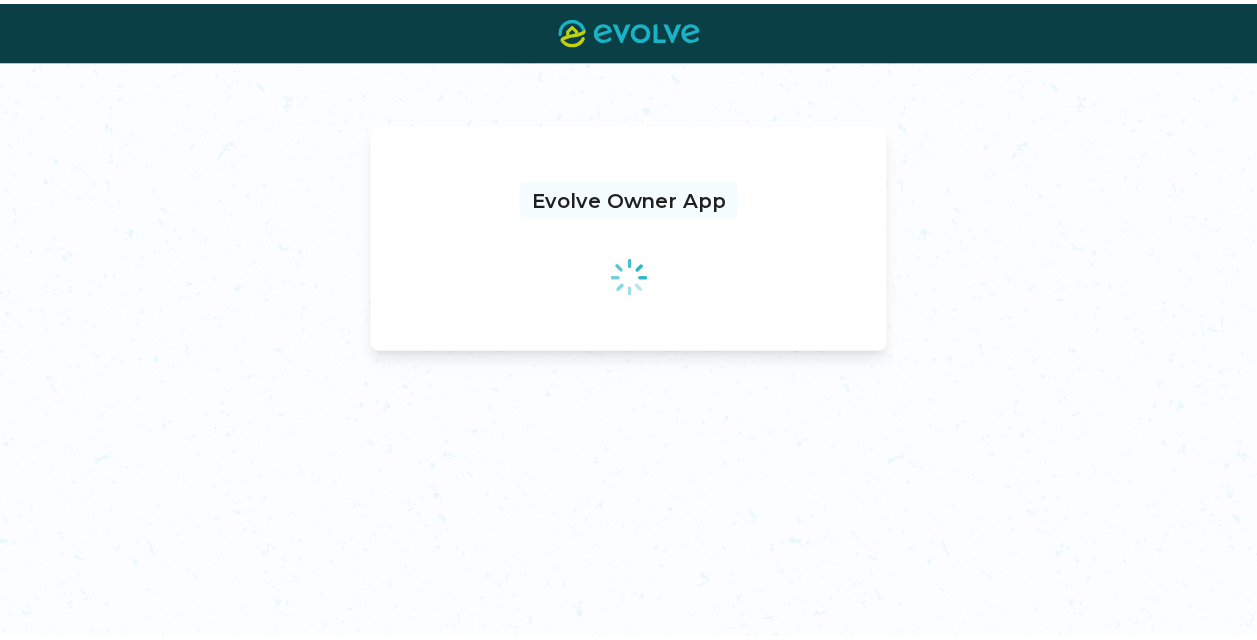 scroll, scrollTop: 0, scrollLeft: 0, axis: both 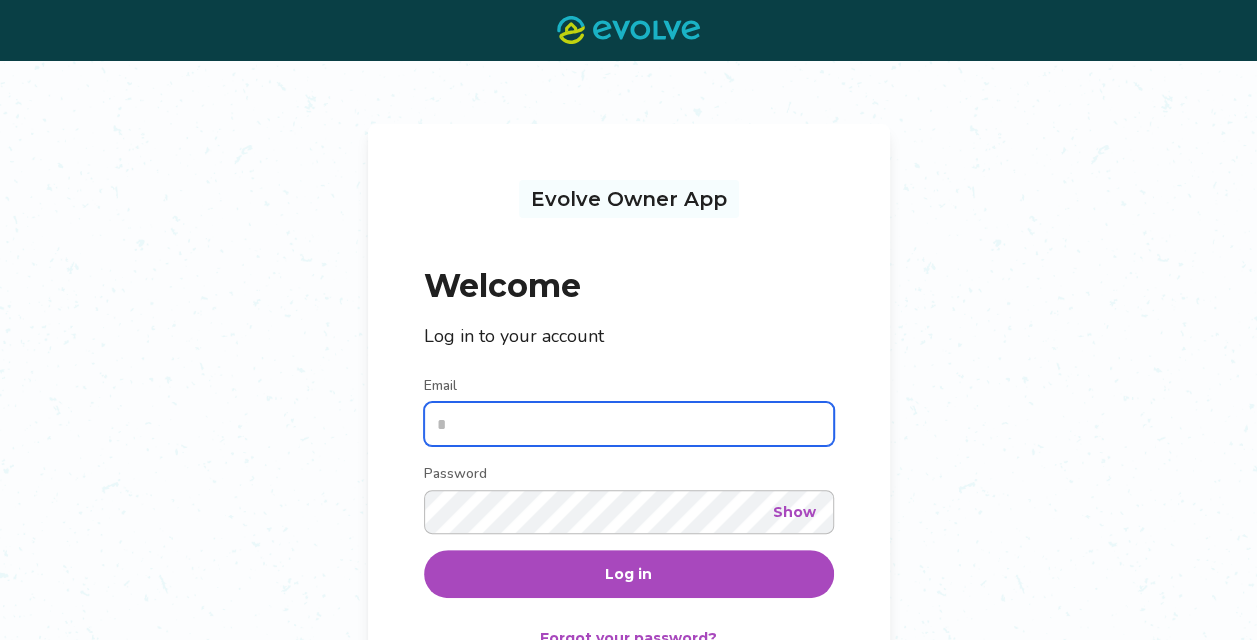 type on "**********" 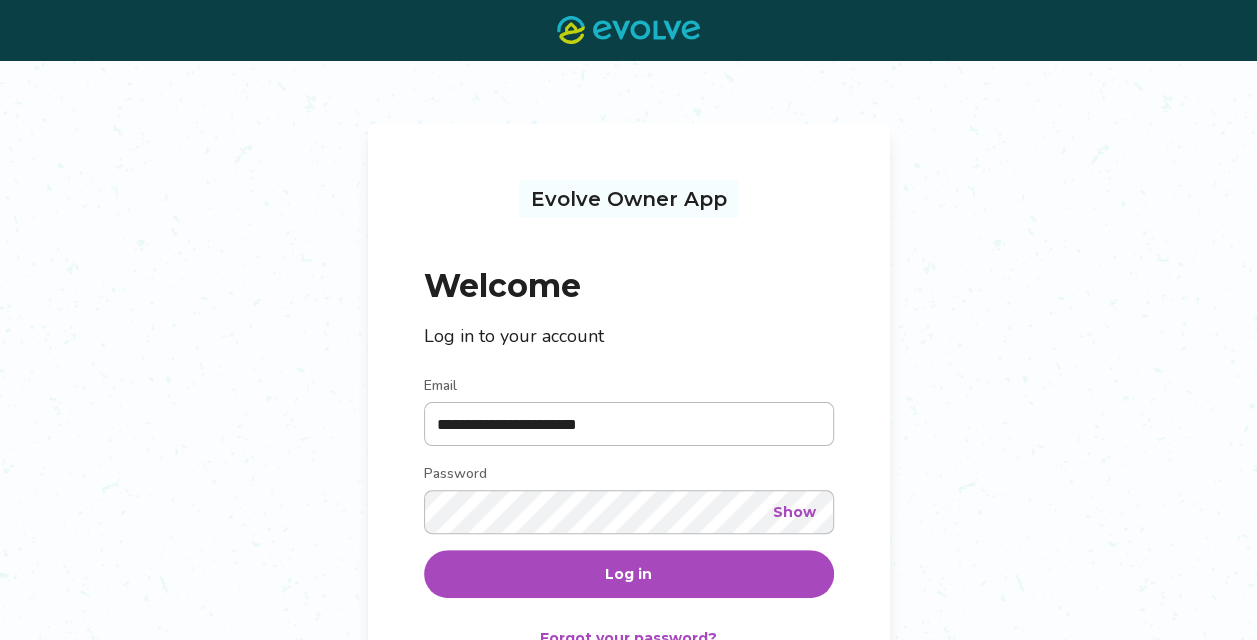 click on "Log in" at bounding box center [629, 574] 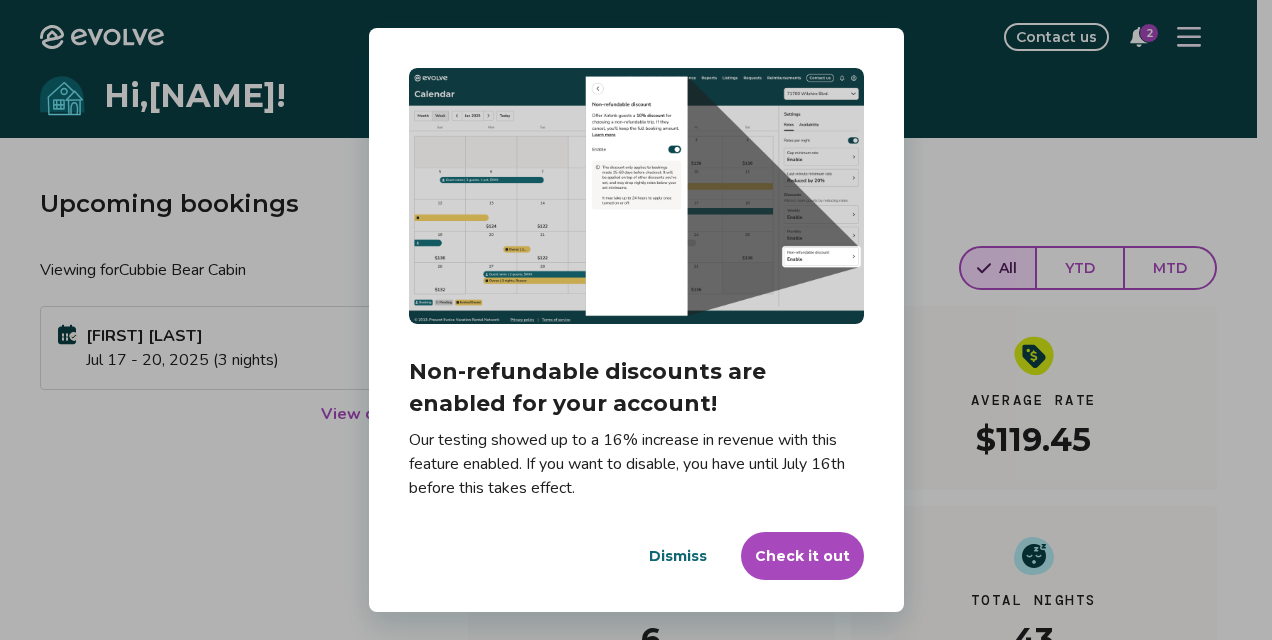 click on "Check it out" at bounding box center [802, 556] 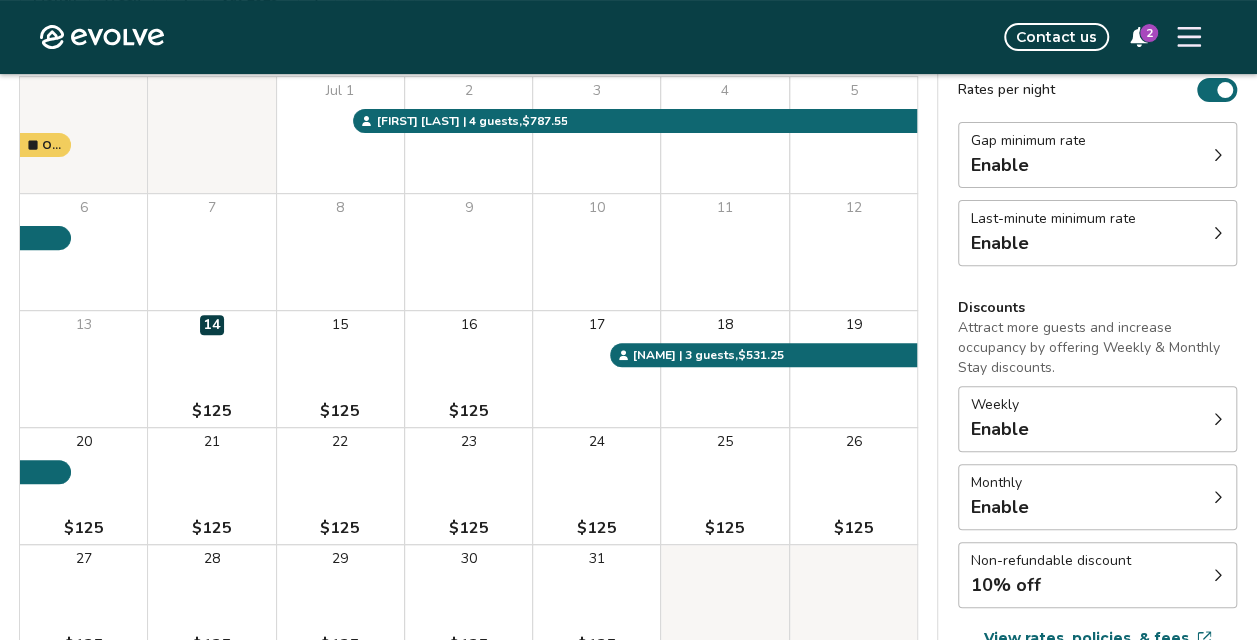 scroll, scrollTop: 194, scrollLeft: 0, axis: vertical 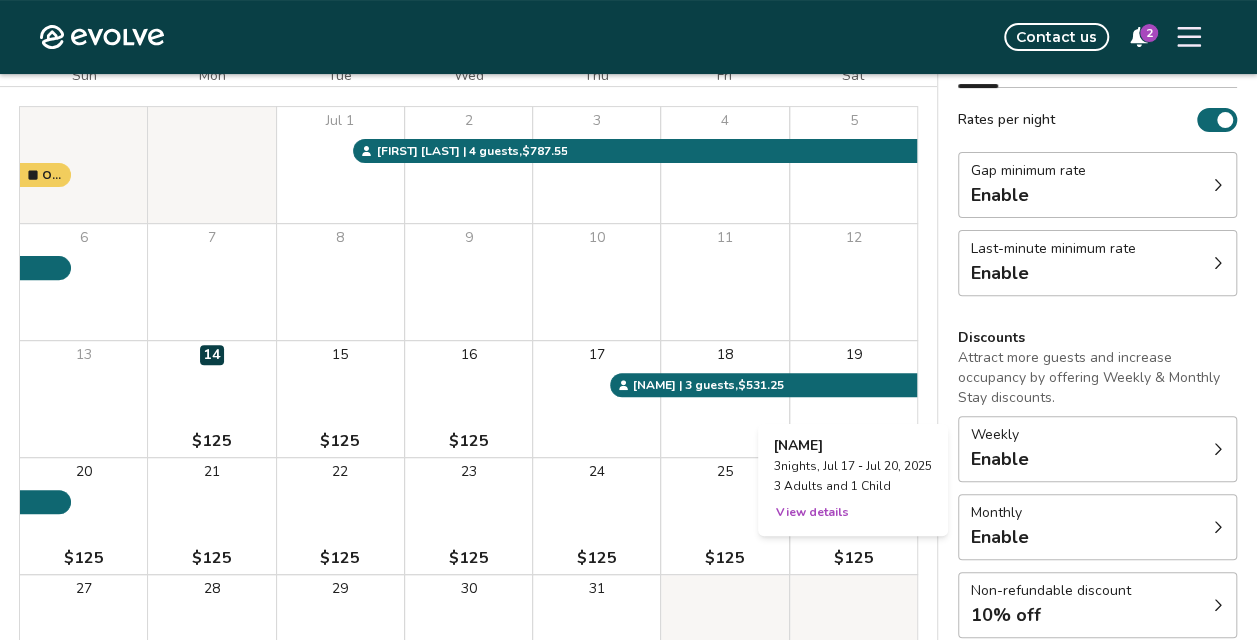 click on "View details" at bounding box center (812, 512) 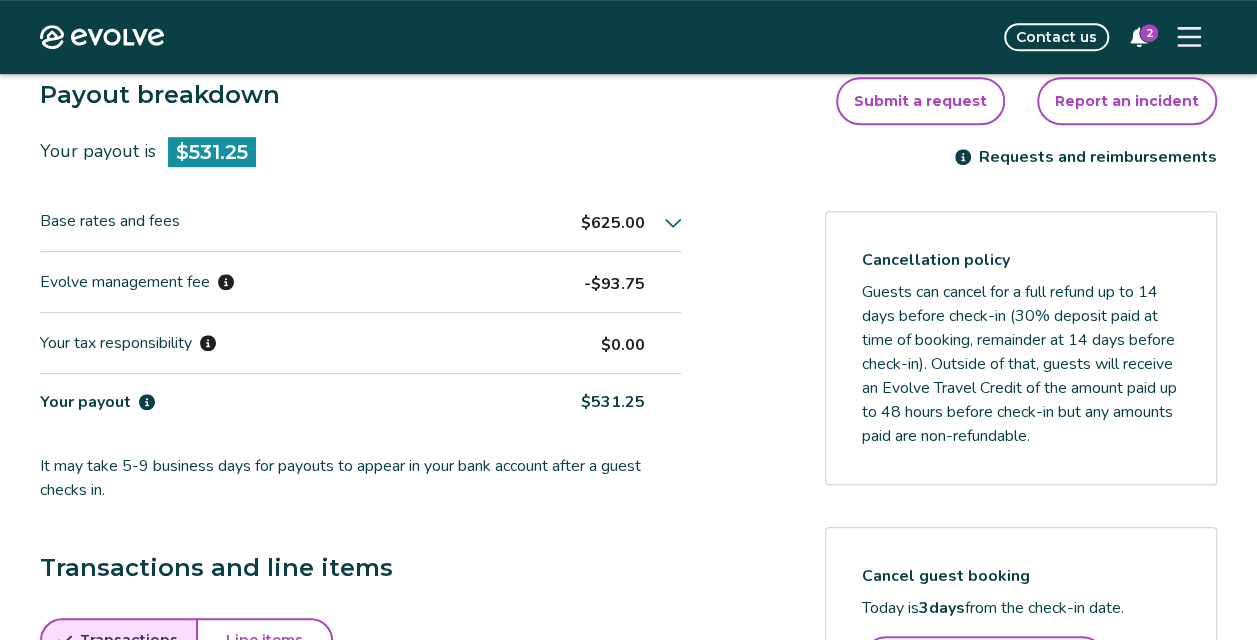 scroll, scrollTop: 600, scrollLeft: 0, axis: vertical 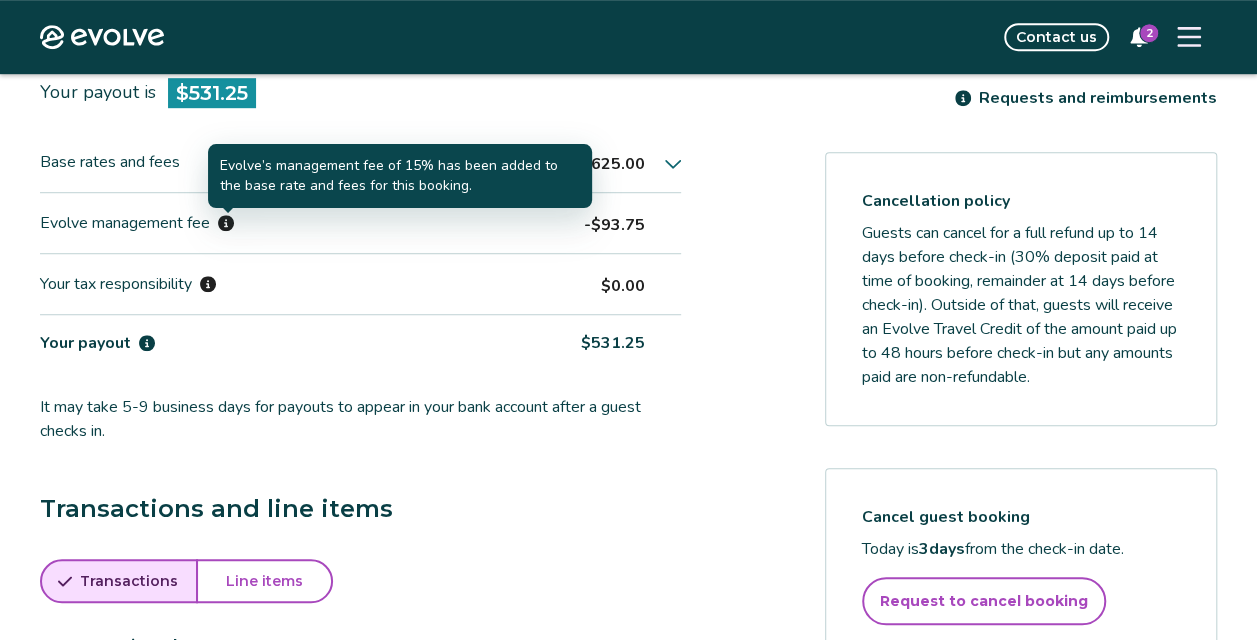 click 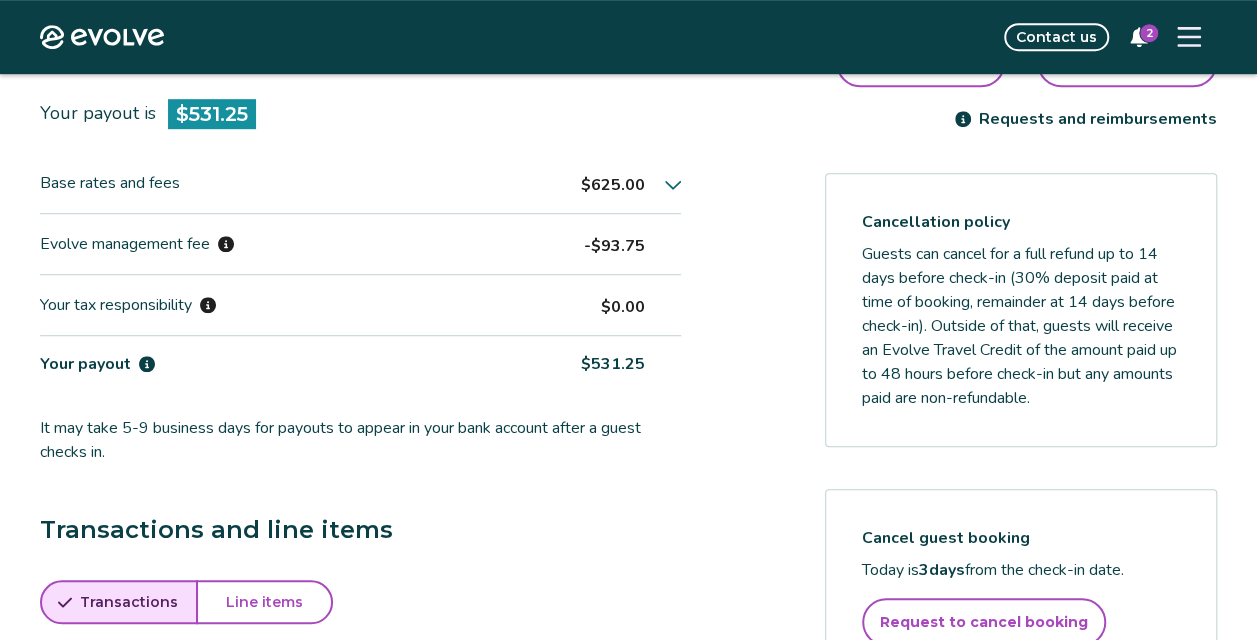 scroll, scrollTop: 549, scrollLeft: 0, axis: vertical 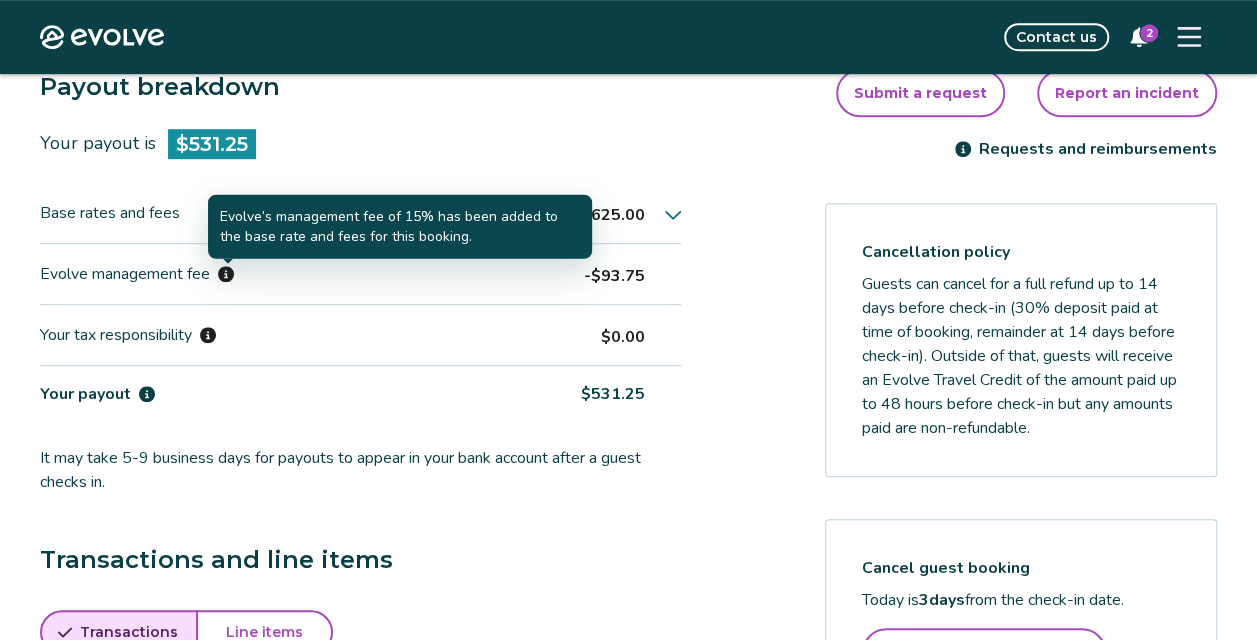 click 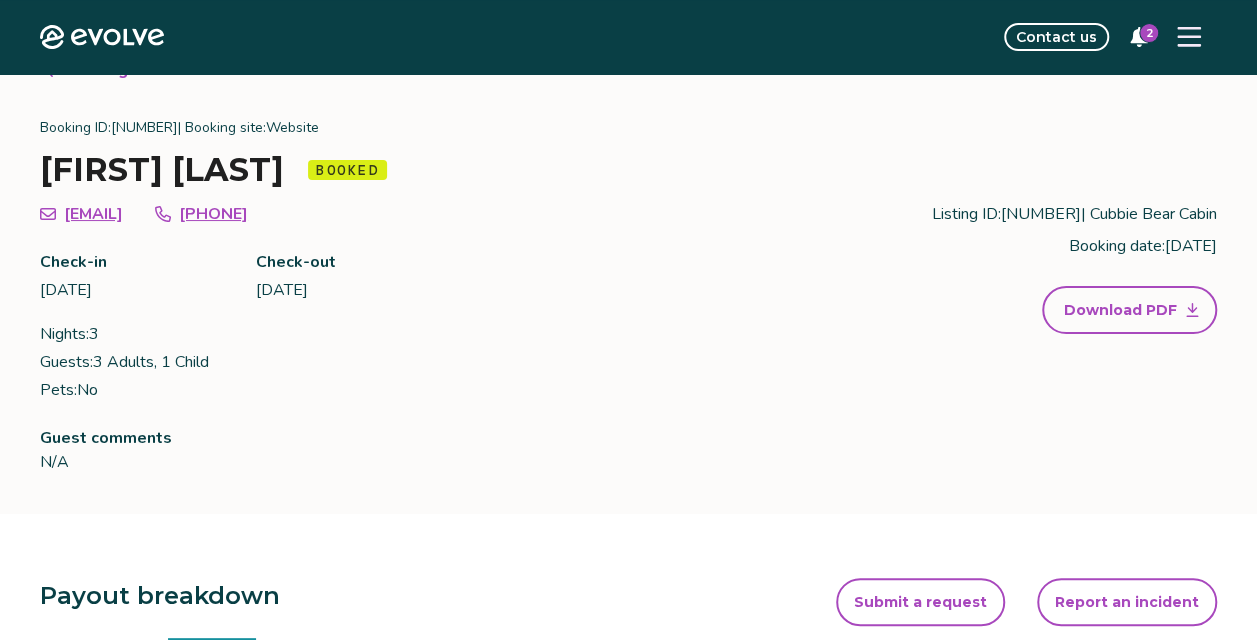 scroll, scrollTop: 0, scrollLeft: 0, axis: both 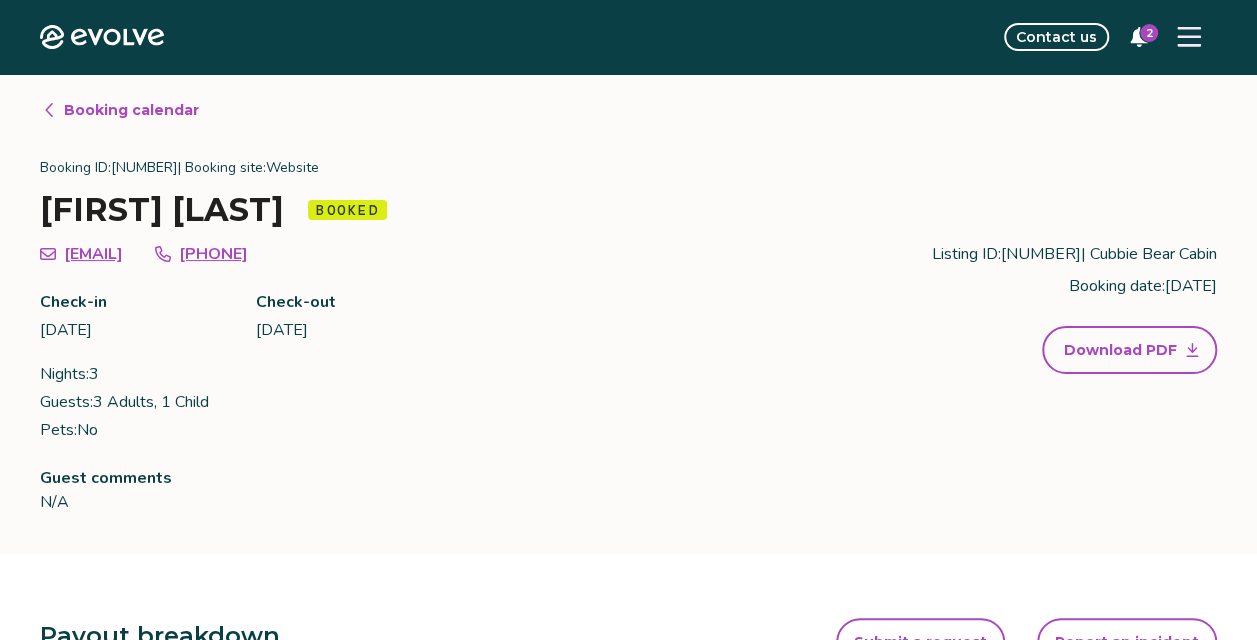 click 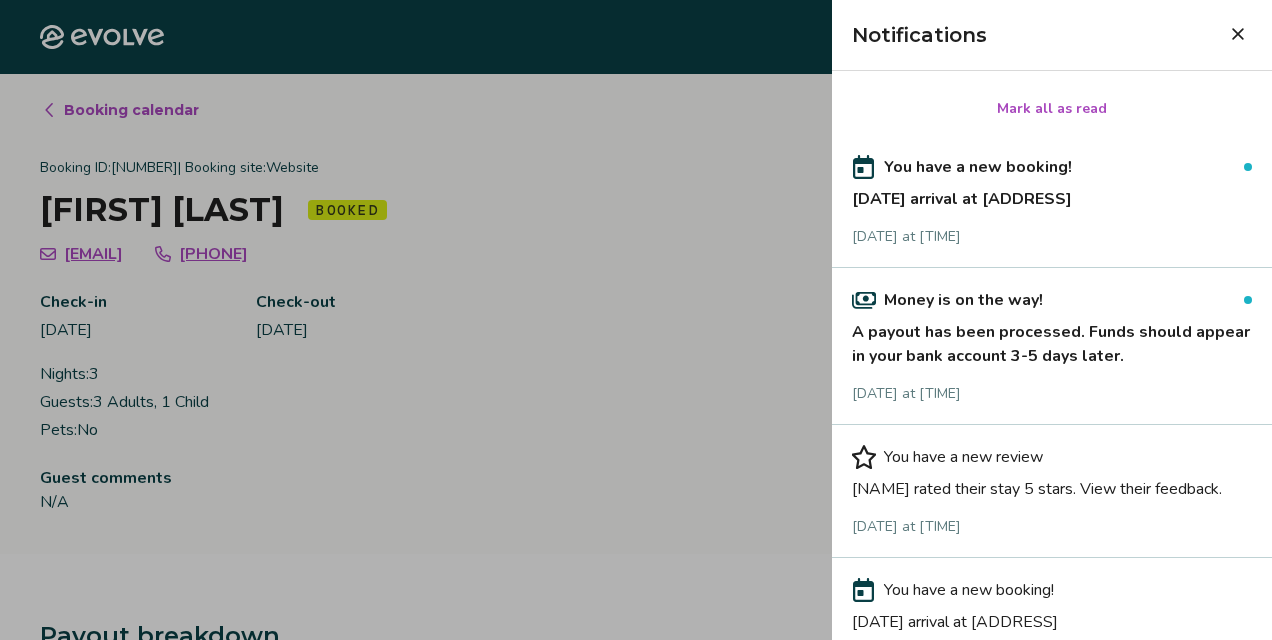 click 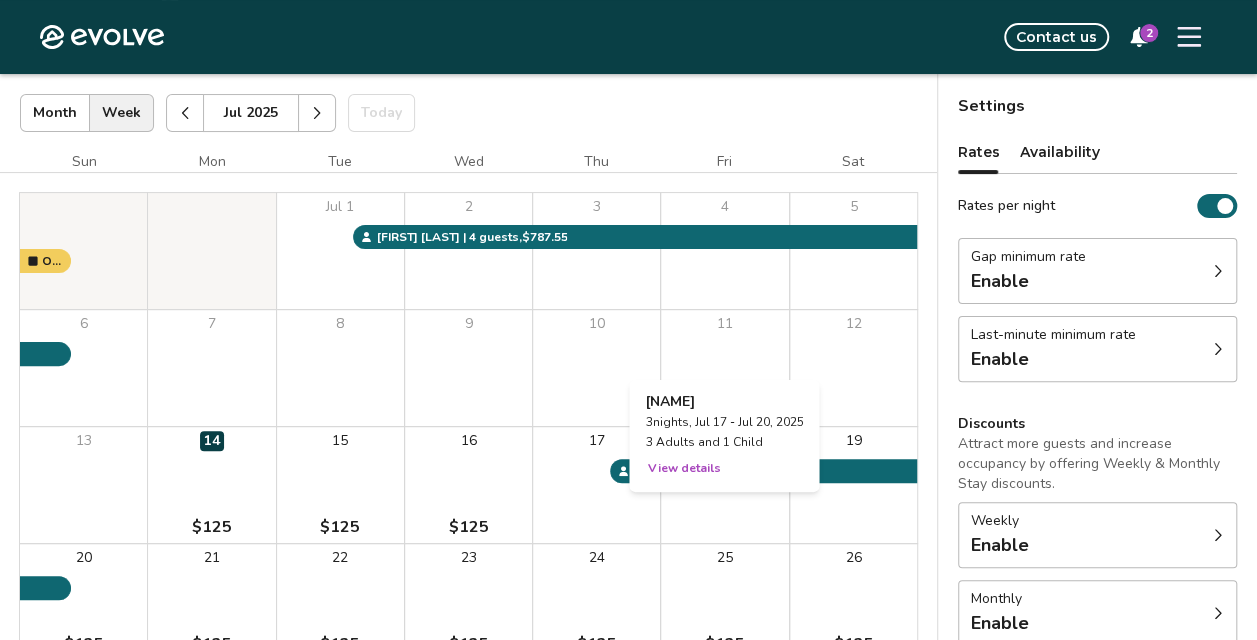 scroll, scrollTop: 200, scrollLeft: 0, axis: vertical 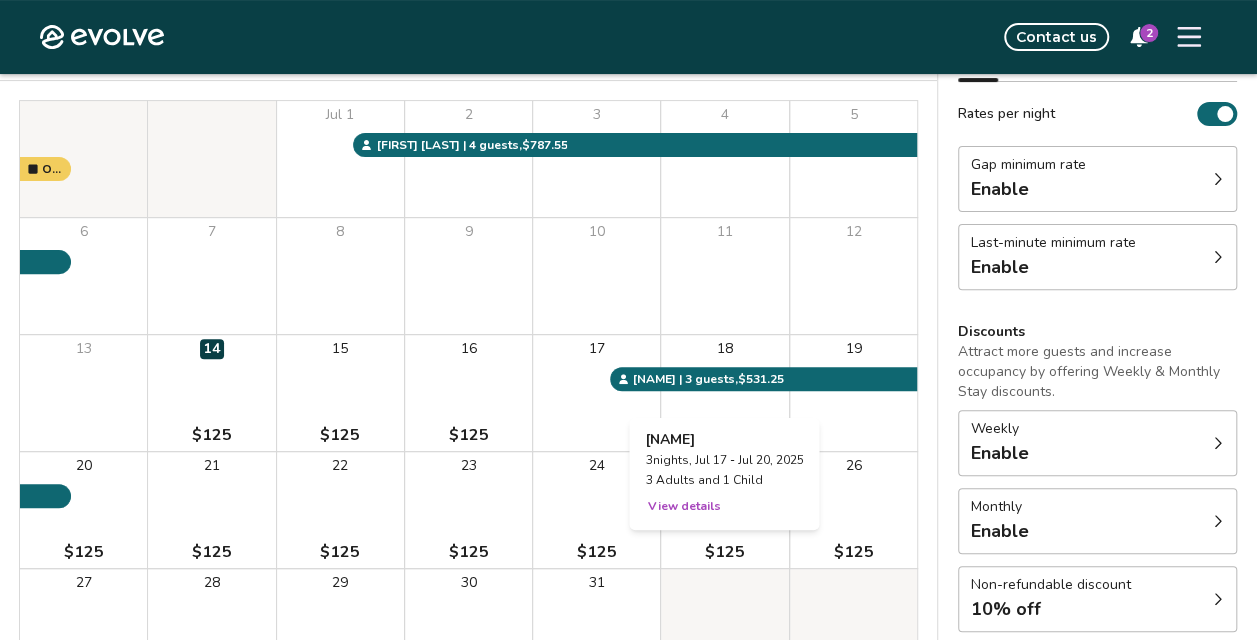 click on "View details" at bounding box center (683, 506) 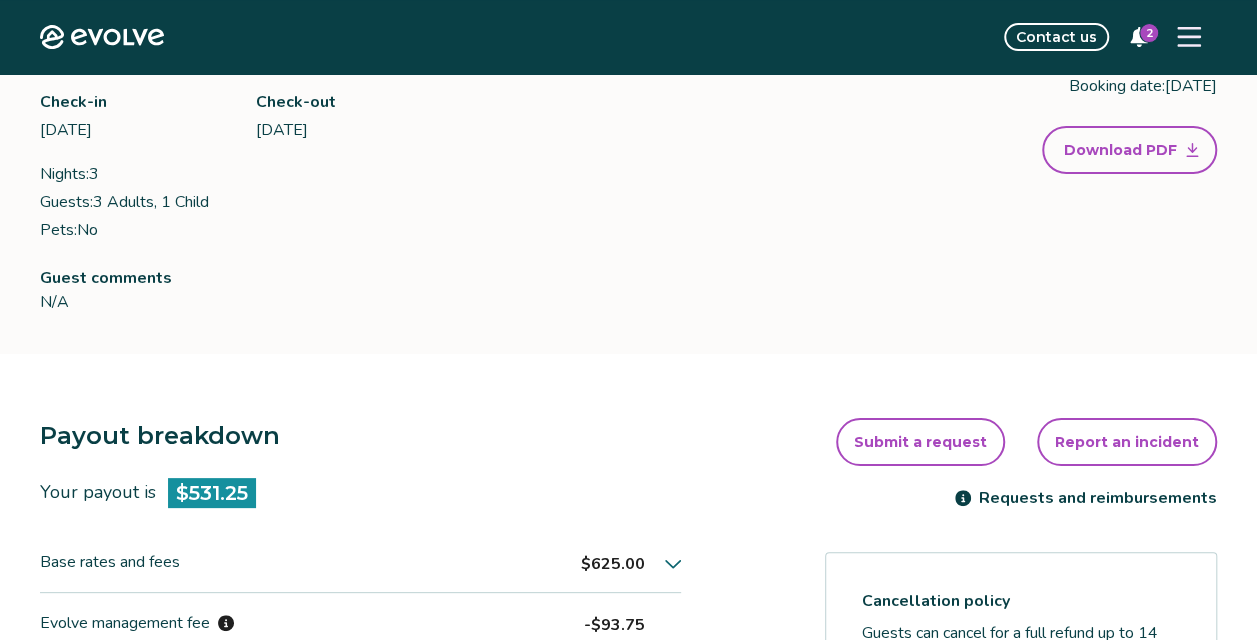 scroll, scrollTop: 0, scrollLeft: 0, axis: both 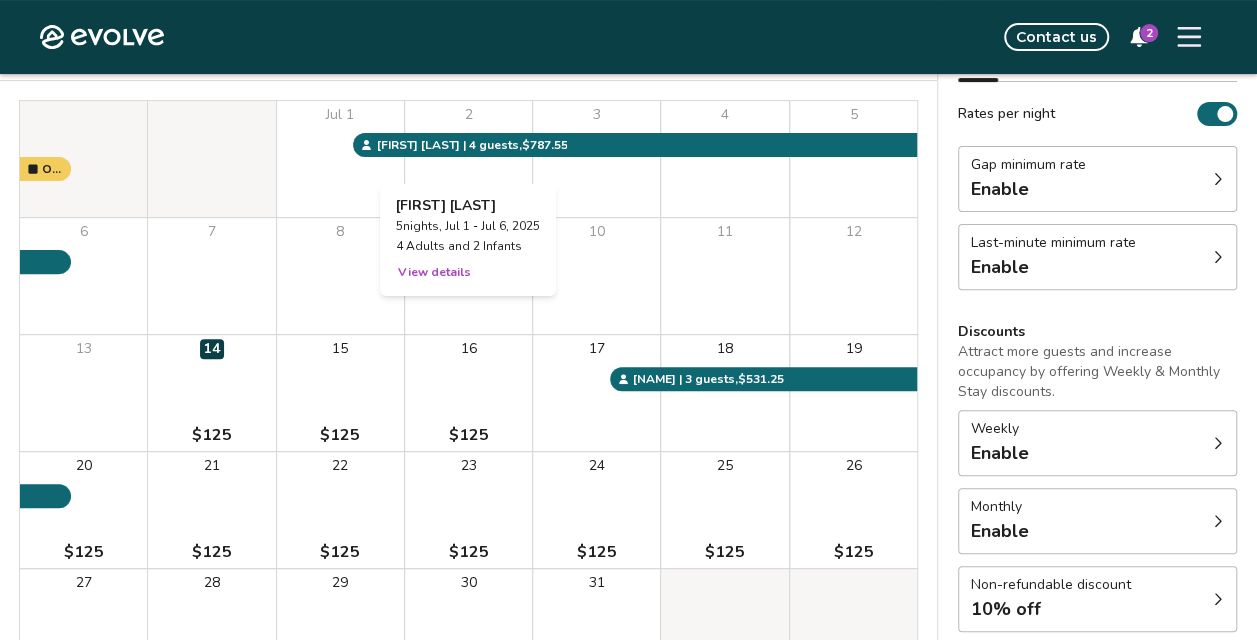 click on "View details" at bounding box center [434, 272] 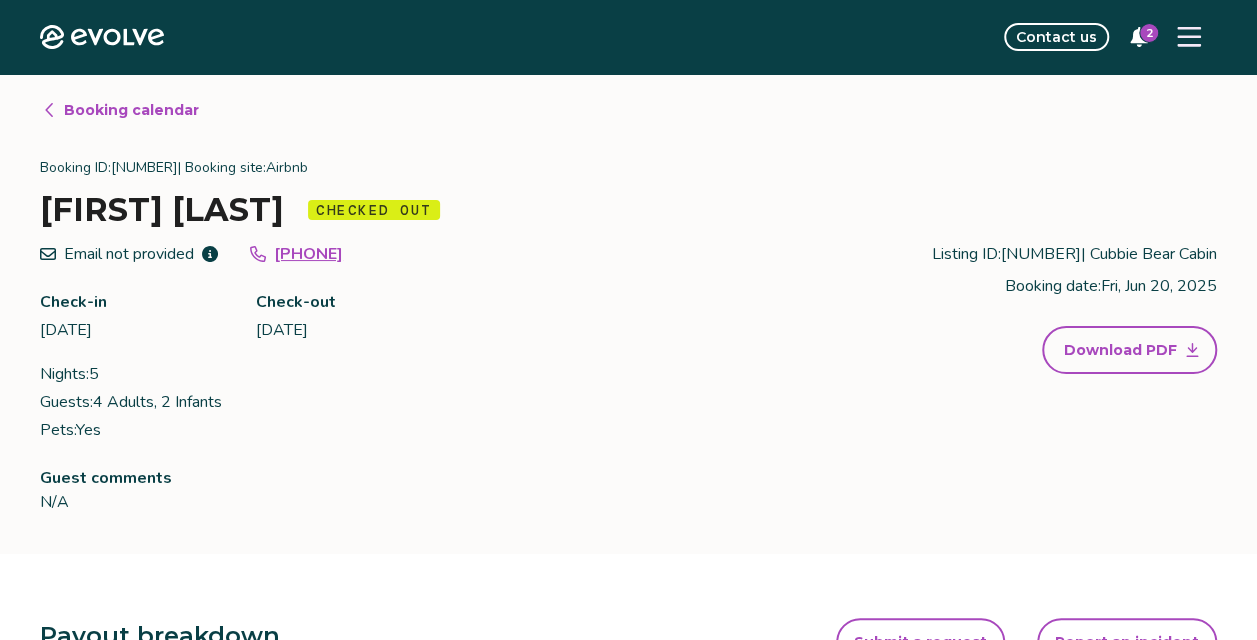 click on "Download PDF" at bounding box center (1129, 350) 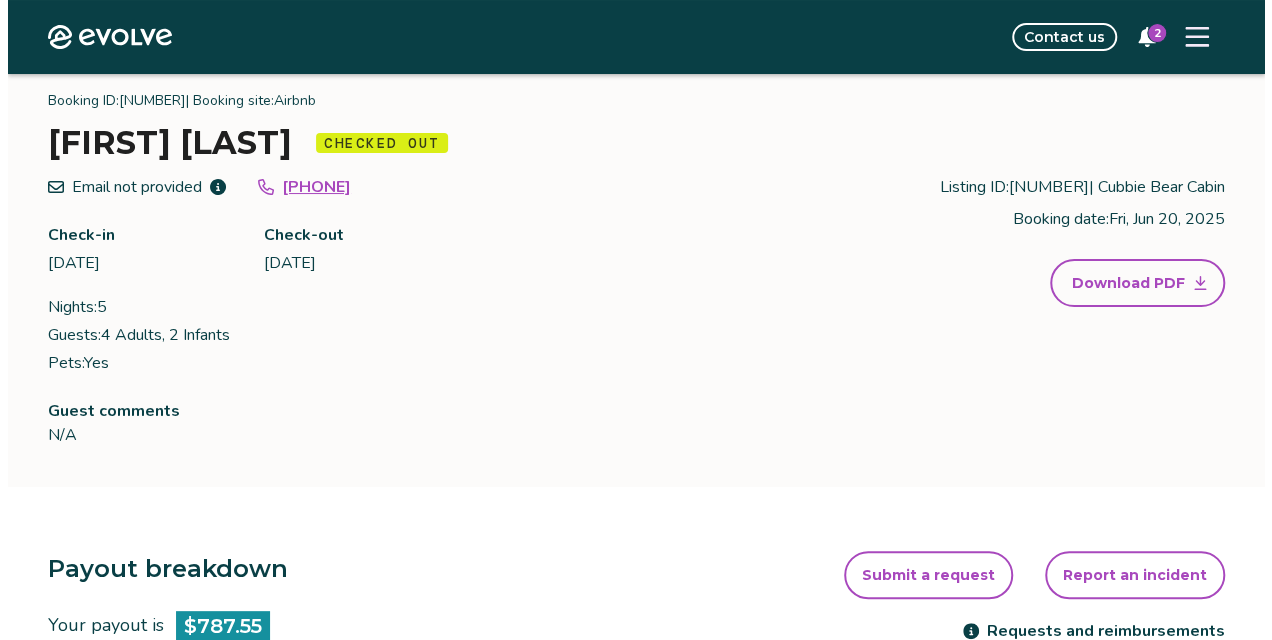 scroll, scrollTop: 0, scrollLeft: 0, axis: both 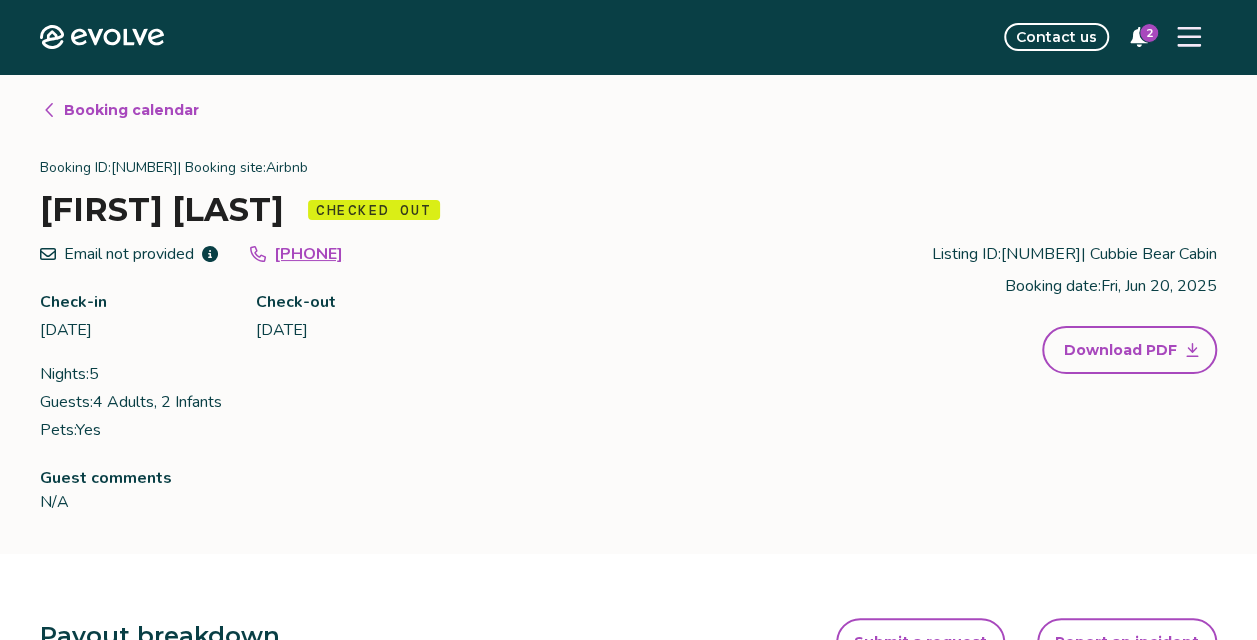 click 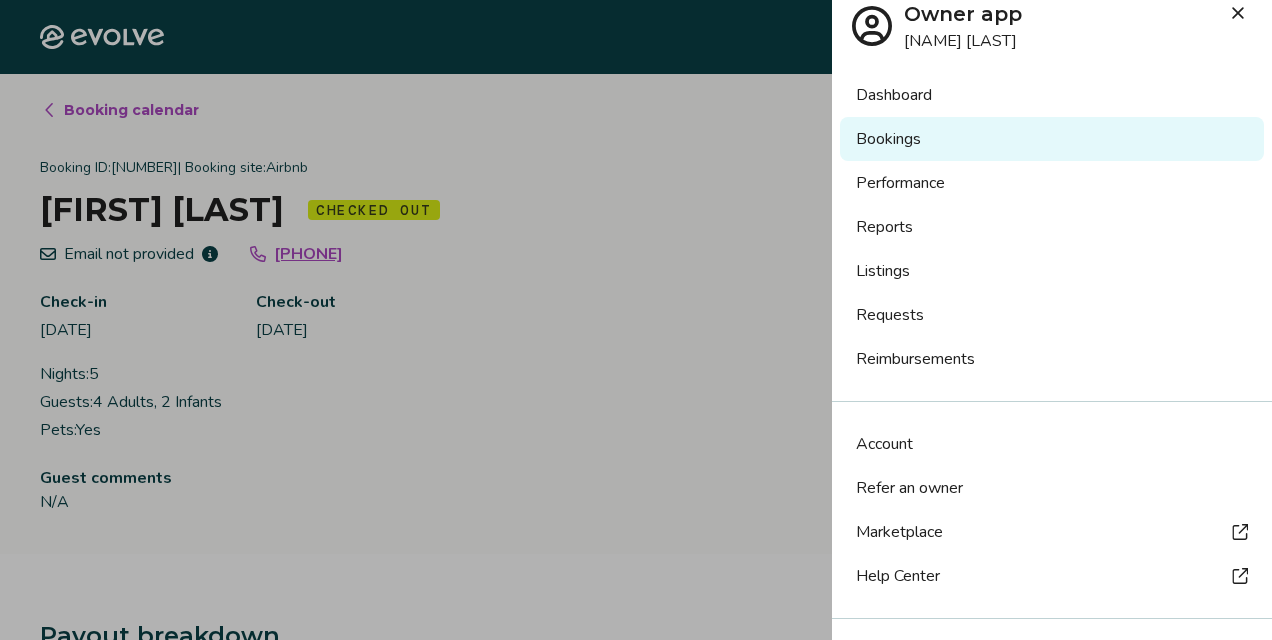 scroll, scrollTop: 0, scrollLeft: 0, axis: both 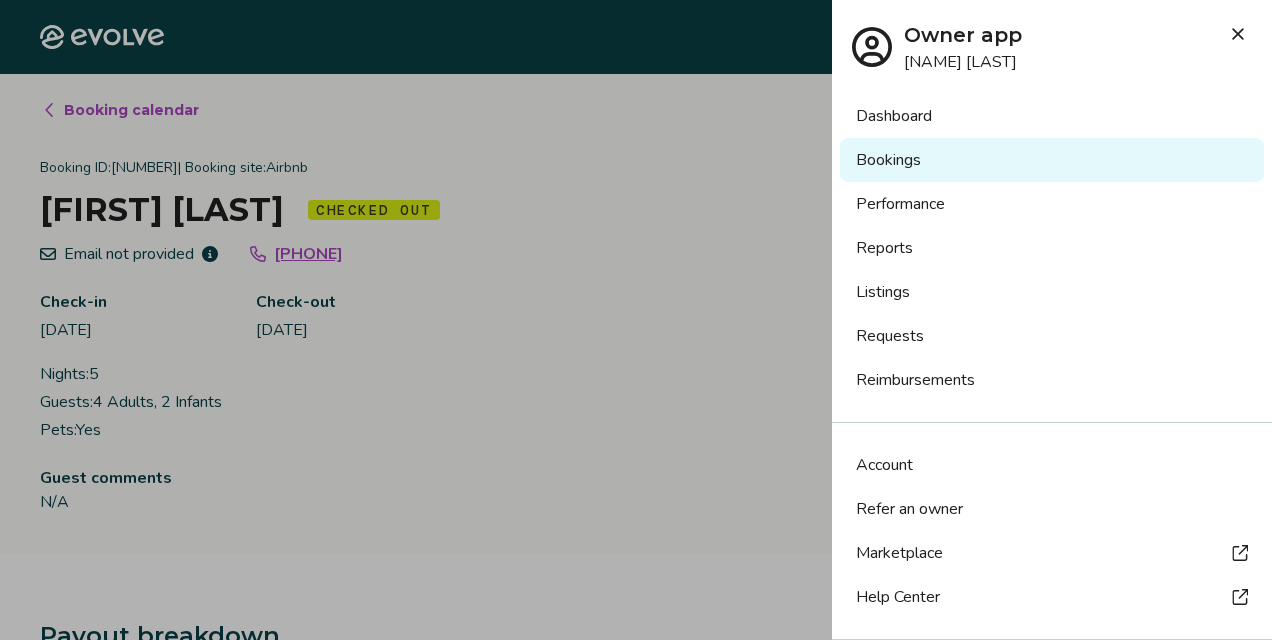 click on "Dashboard" at bounding box center (1052, 116) 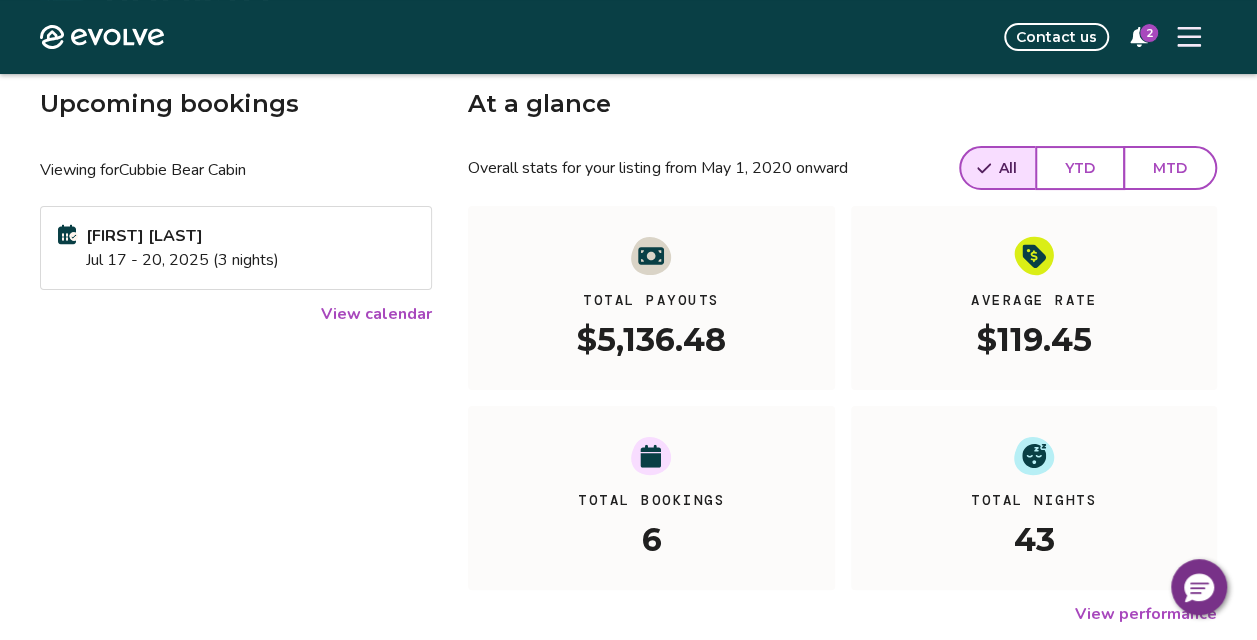 scroll, scrollTop: 0, scrollLeft: 0, axis: both 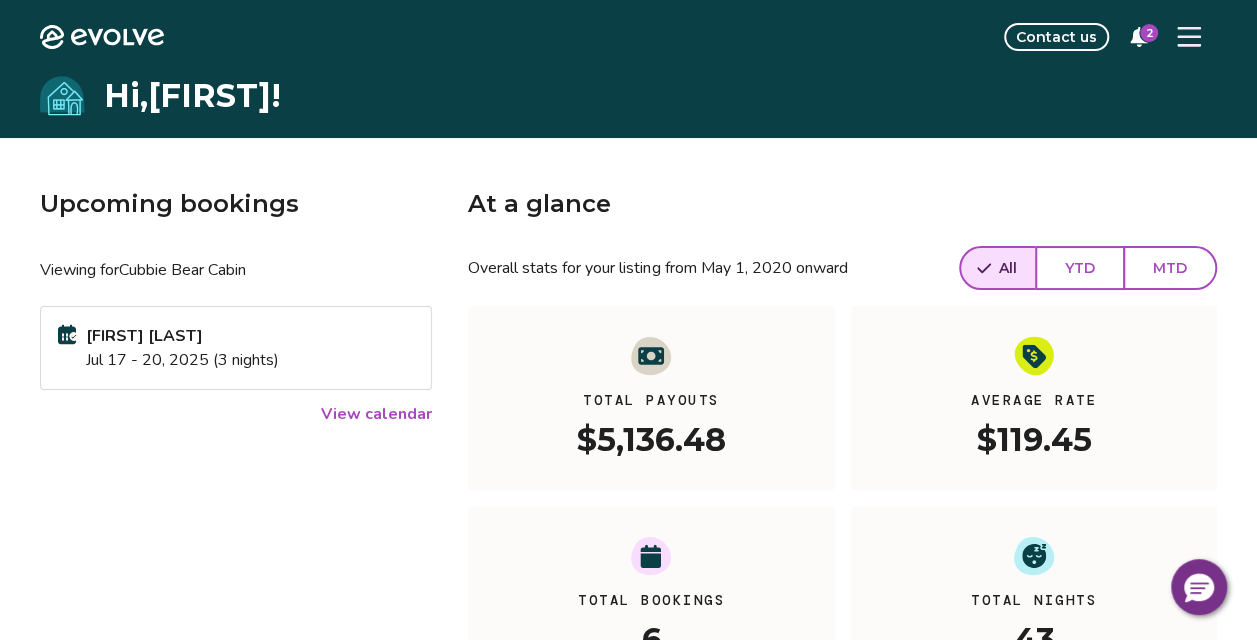 click on "2" at bounding box center (1149, 33) 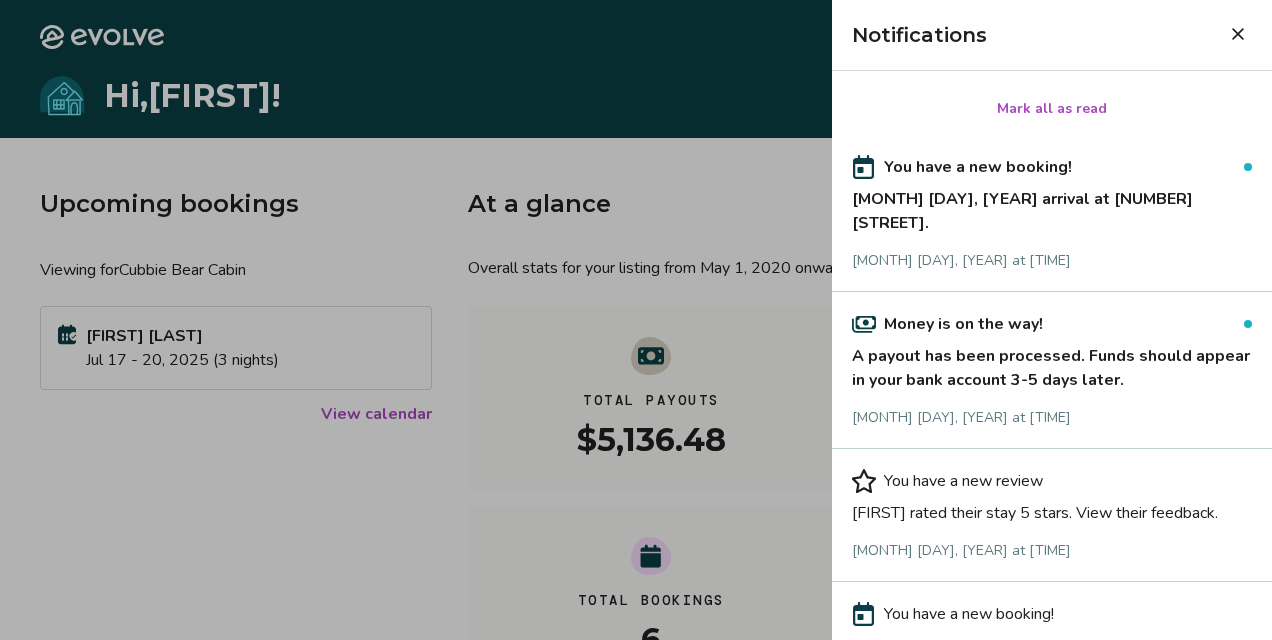 click 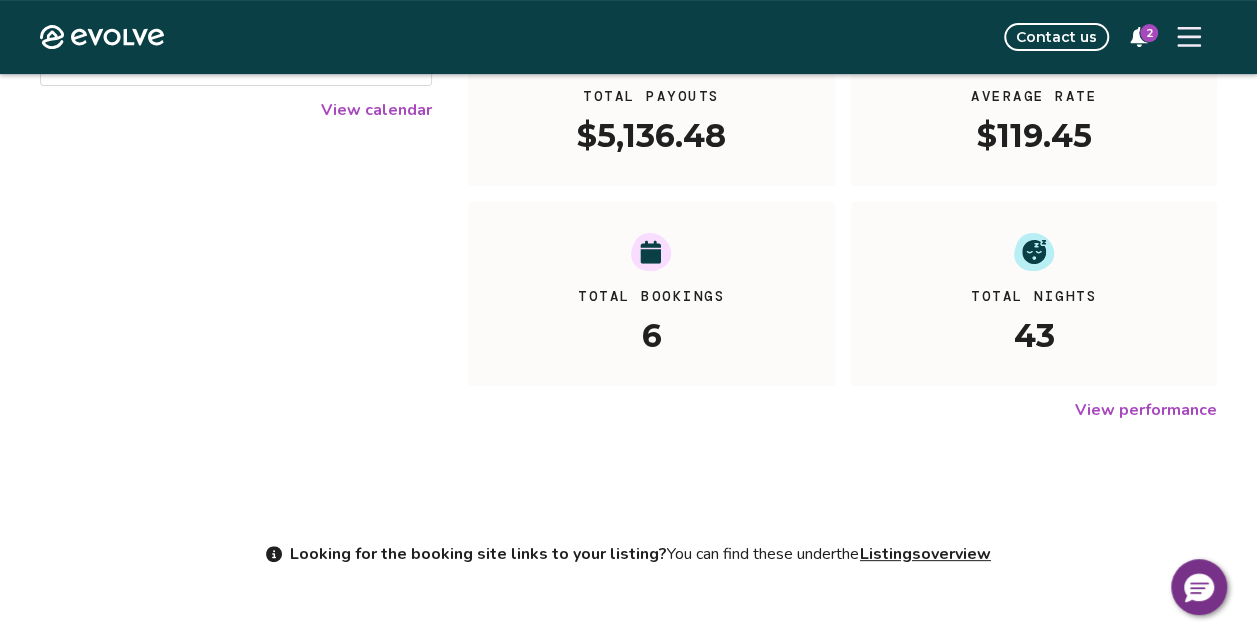 scroll, scrollTop: 394, scrollLeft: 0, axis: vertical 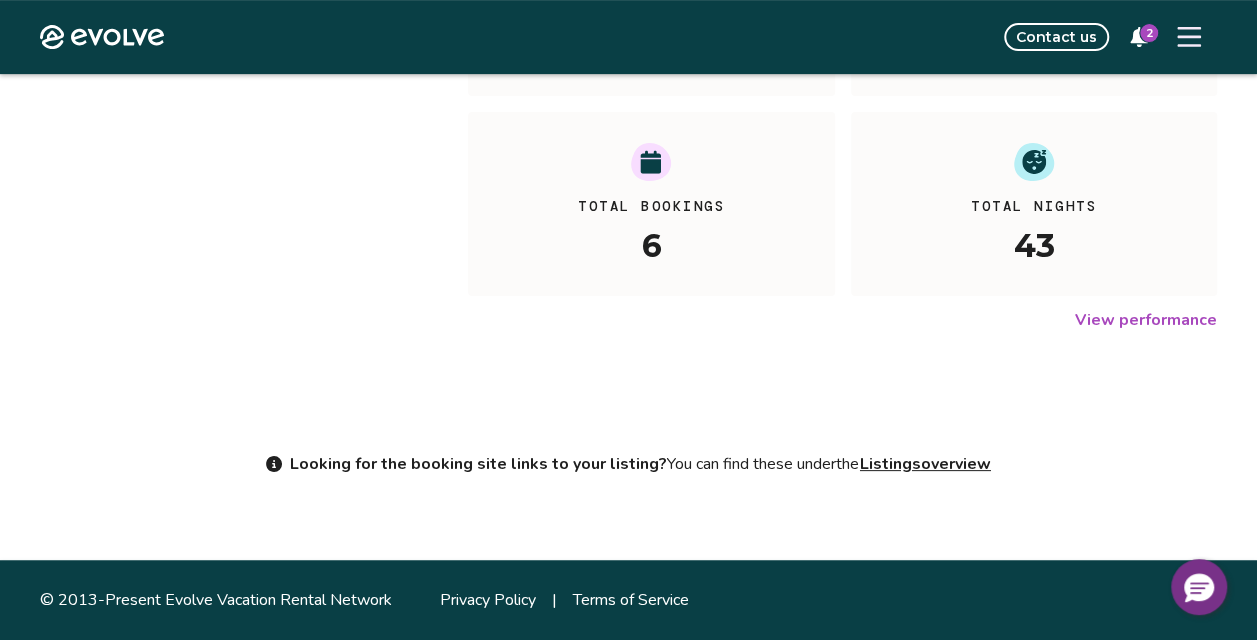 click on "View performance" at bounding box center [1146, 320] 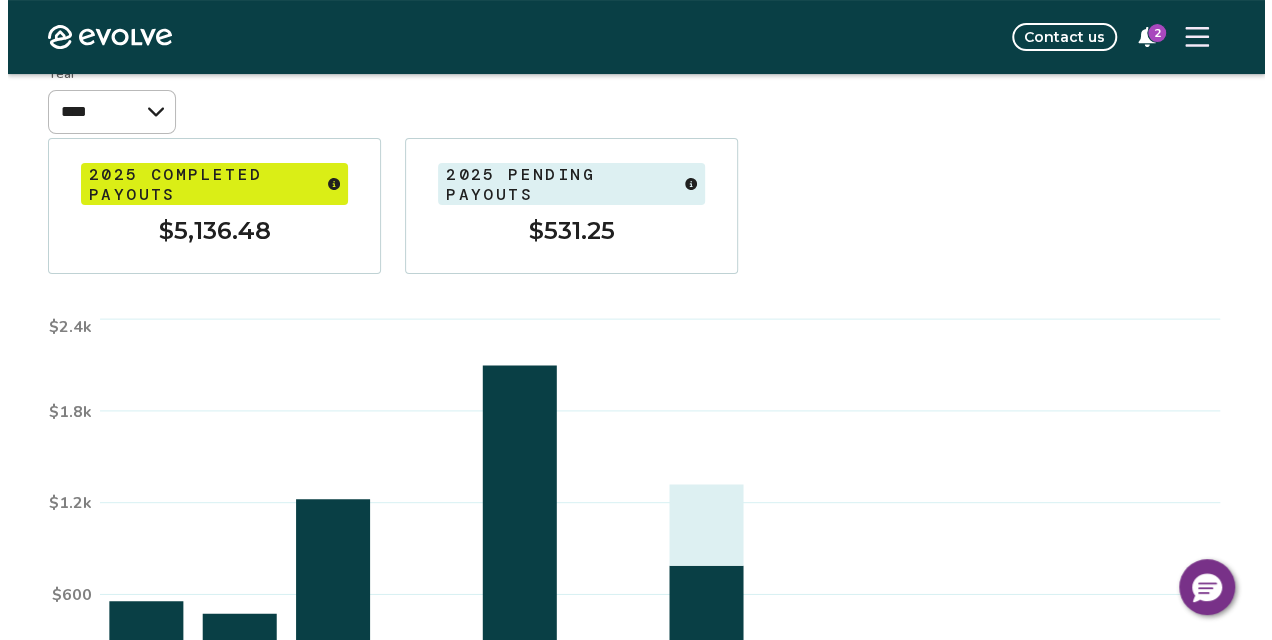 scroll, scrollTop: 0, scrollLeft: 0, axis: both 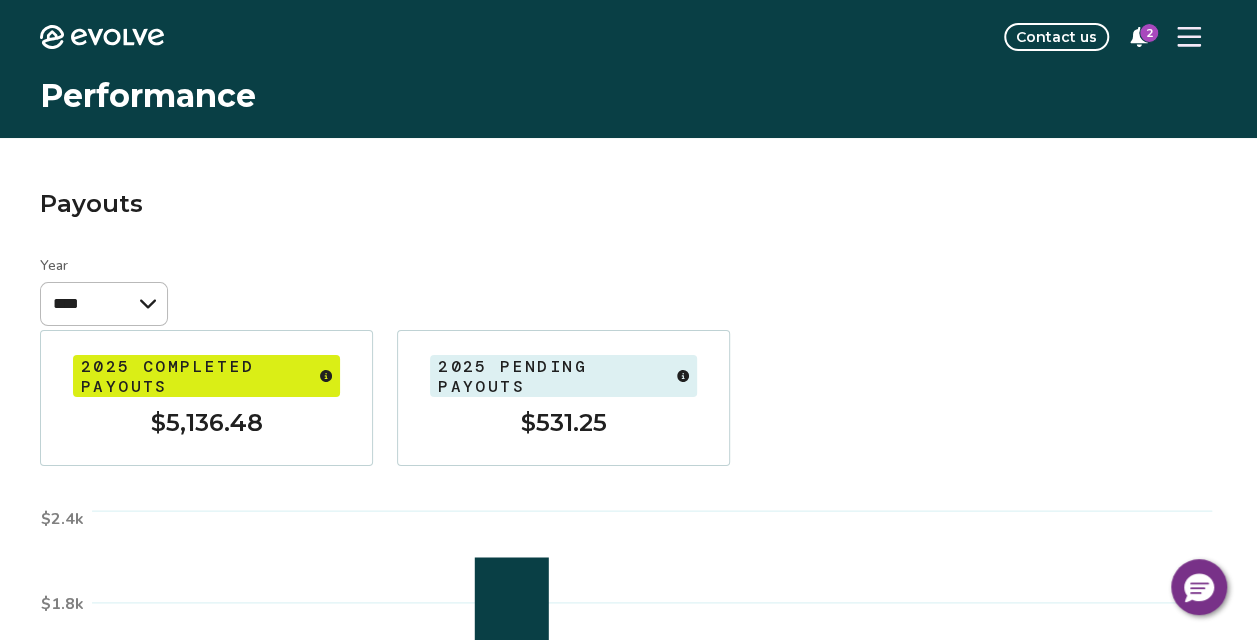 click 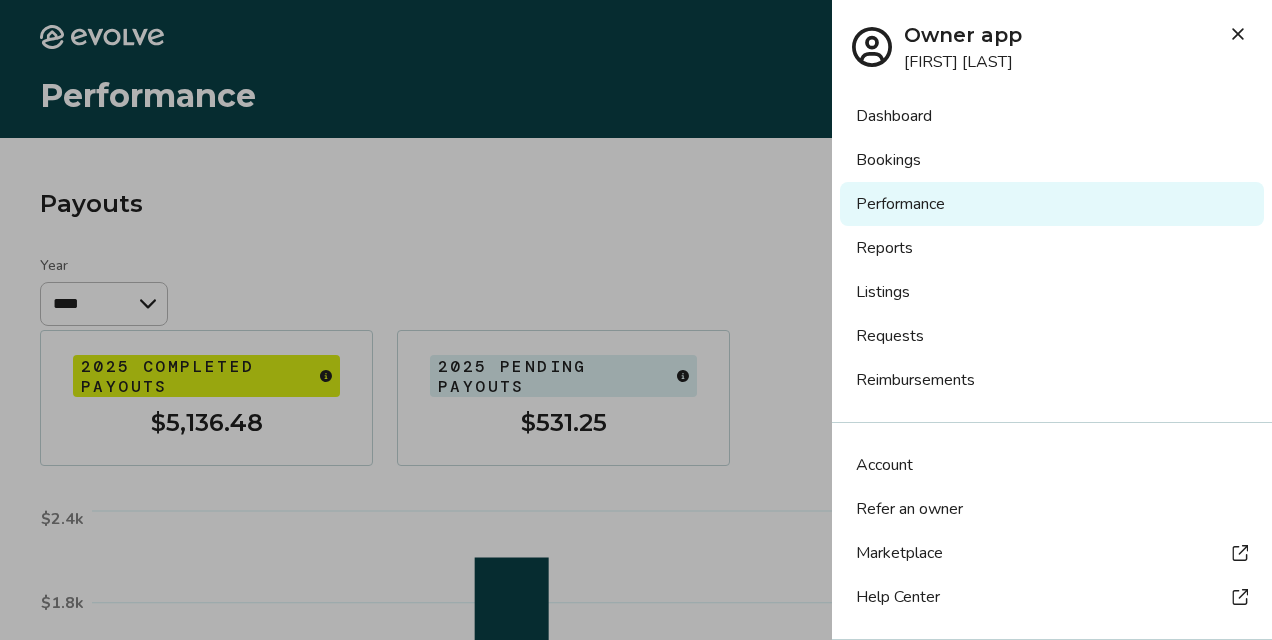 scroll, scrollTop: 83, scrollLeft: 0, axis: vertical 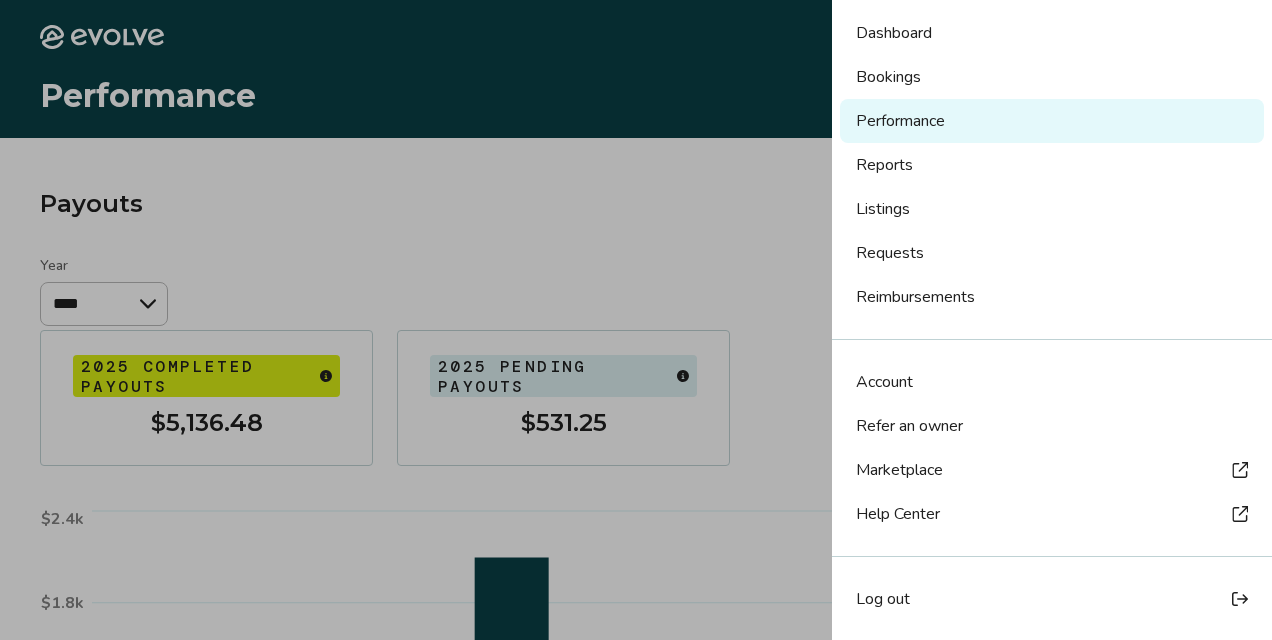 click on "Reports" at bounding box center [1052, 165] 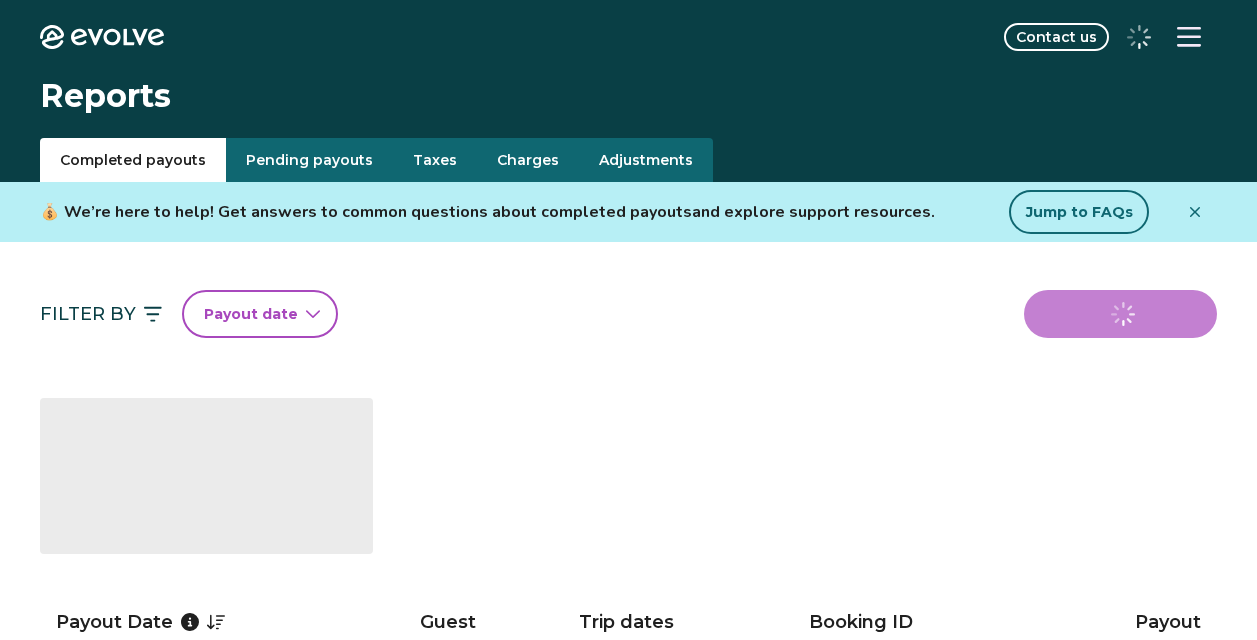 scroll, scrollTop: 0, scrollLeft: 0, axis: both 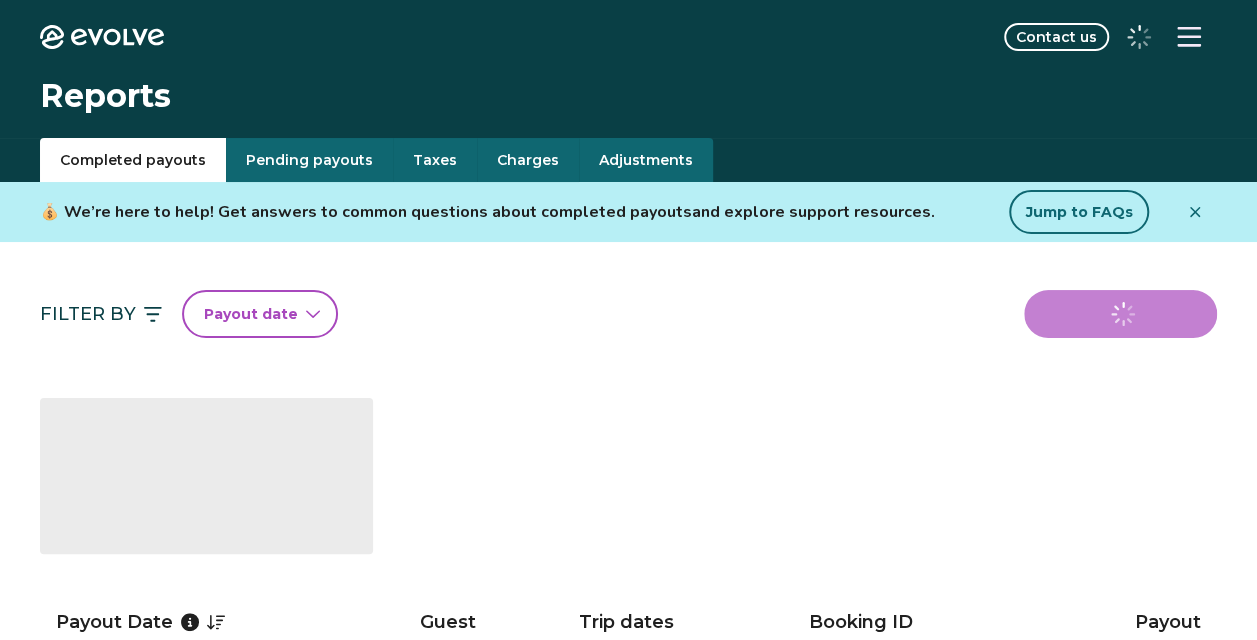 click on "Taxes" at bounding box center [435, 160] 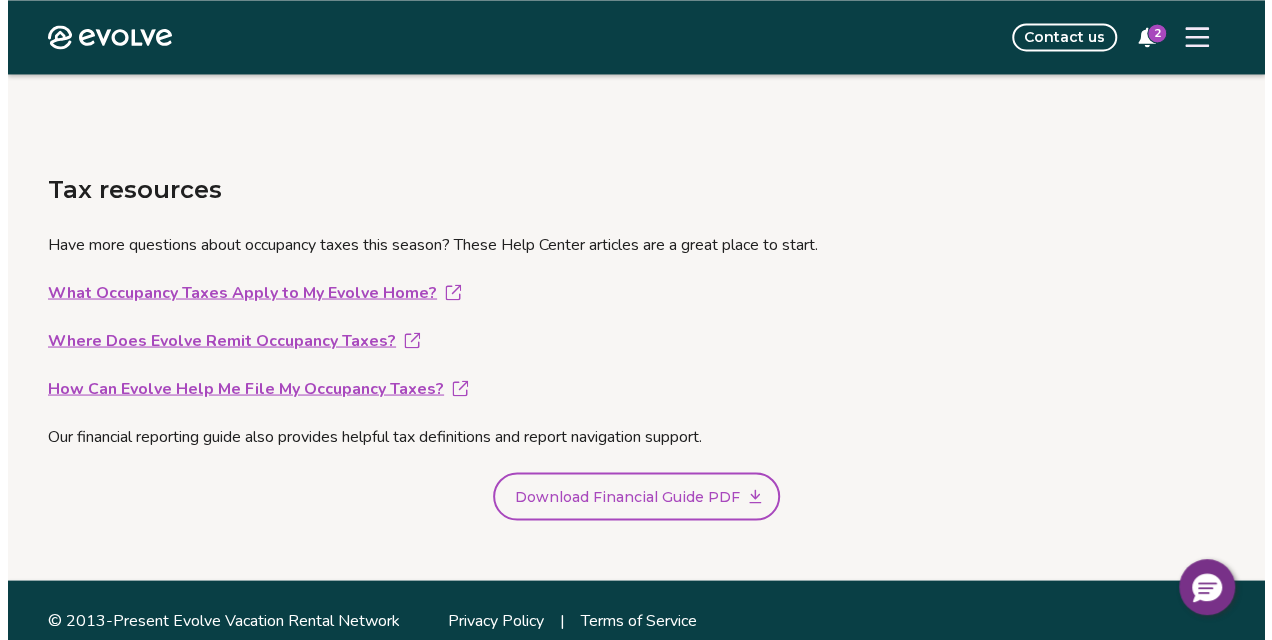 scroll, scrollTop: 1666, scrollLeft: 0, axis: vertical 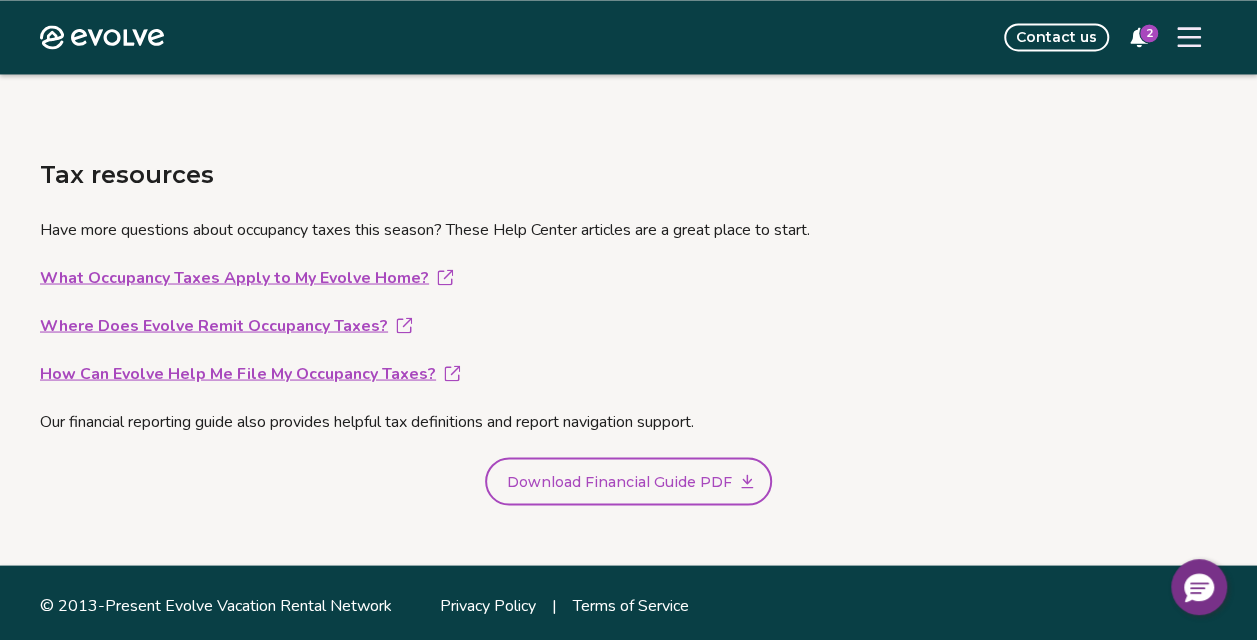 click 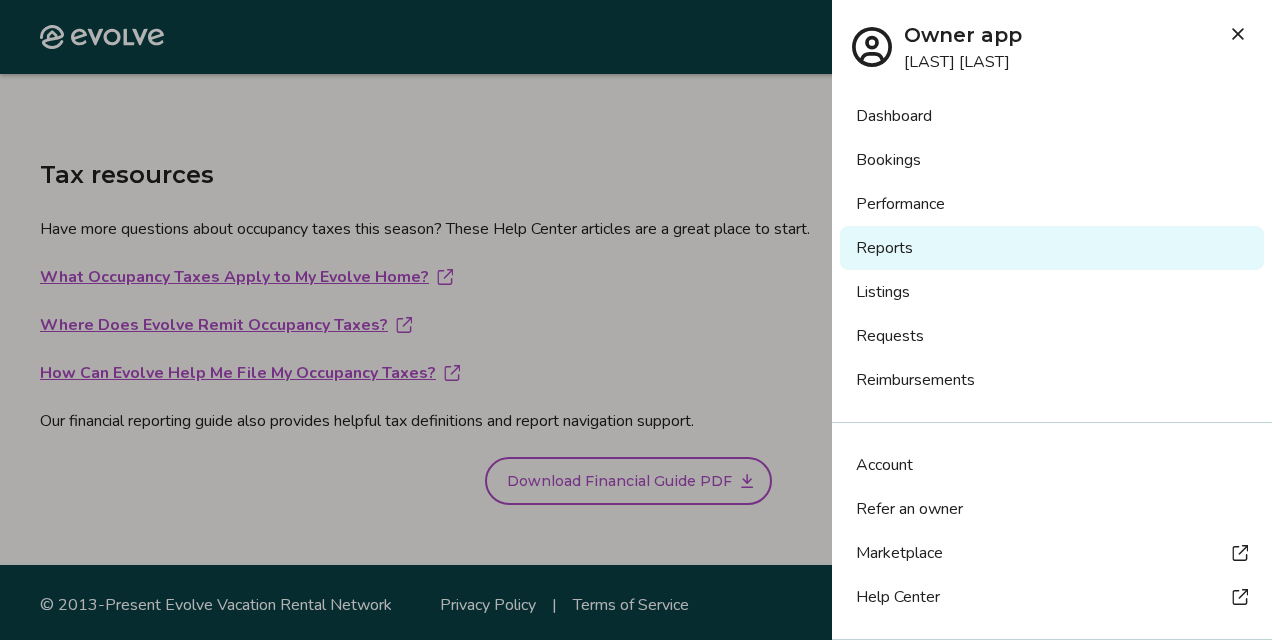 click on "Dashboard" at bounding box center (1052, 116) 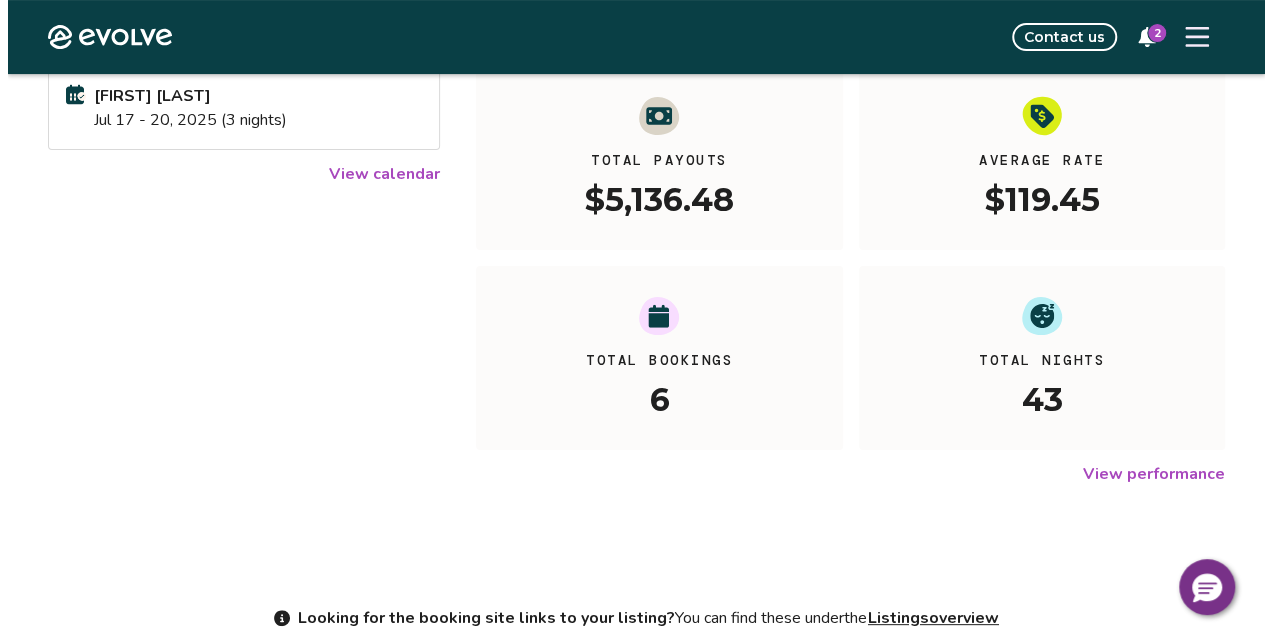 scroll, scrollTop: 0, scrollLeft: 0, axis: both 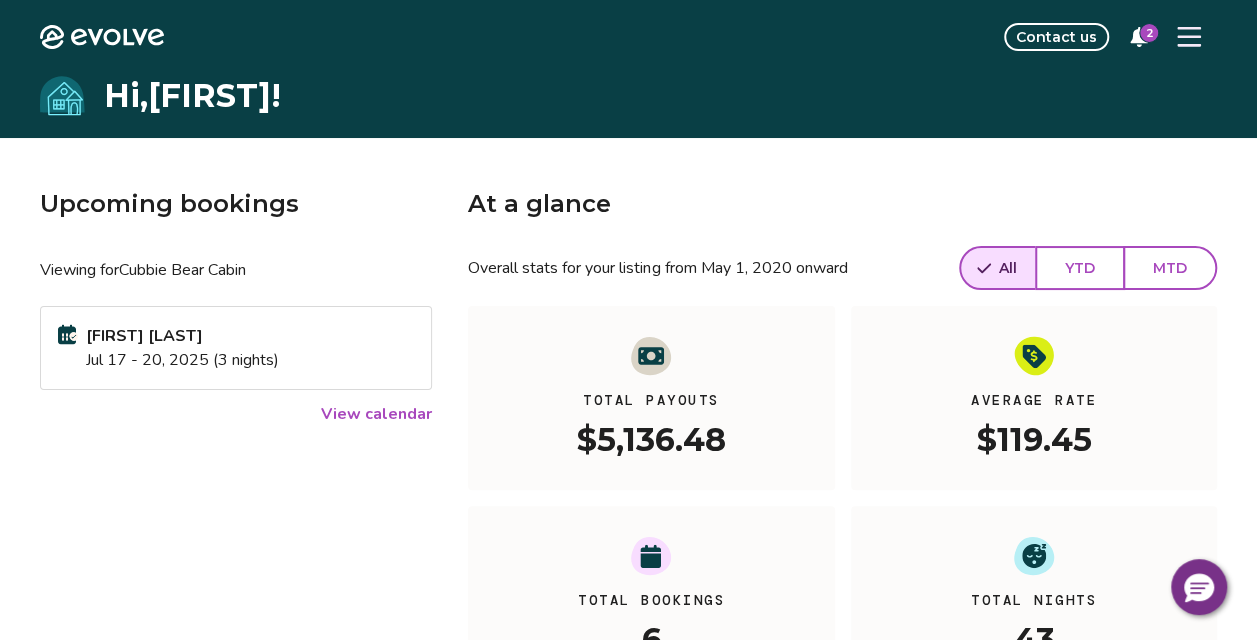 click 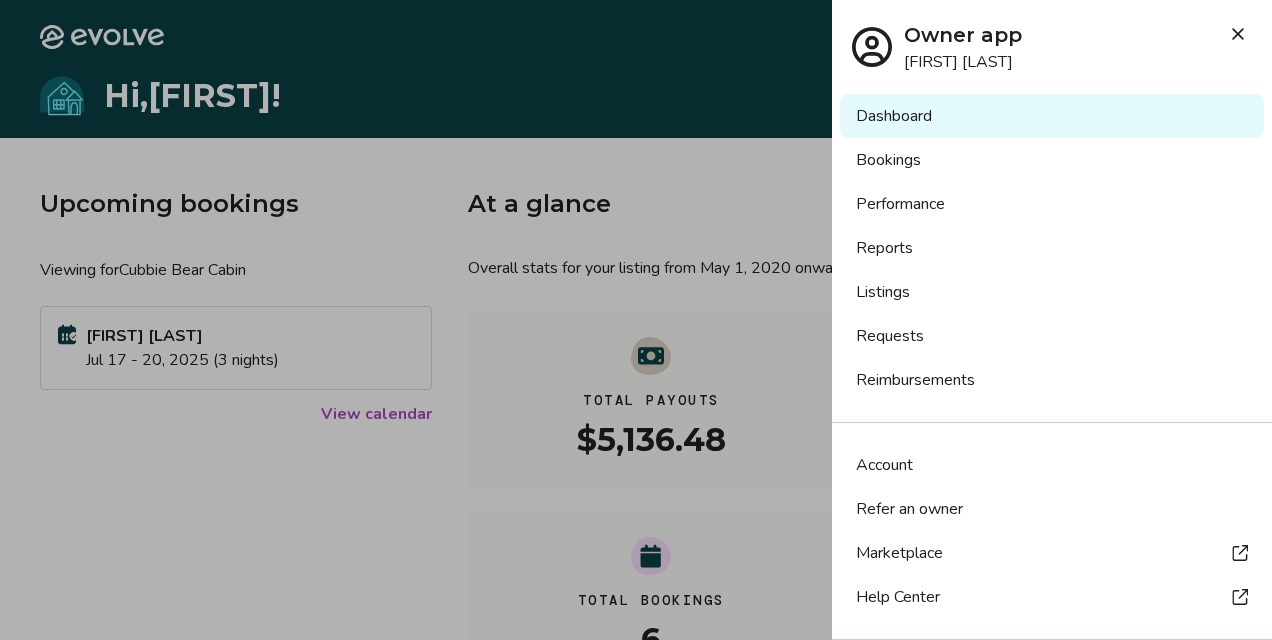 click on "Bookings" at bounding box center [1052, 160] 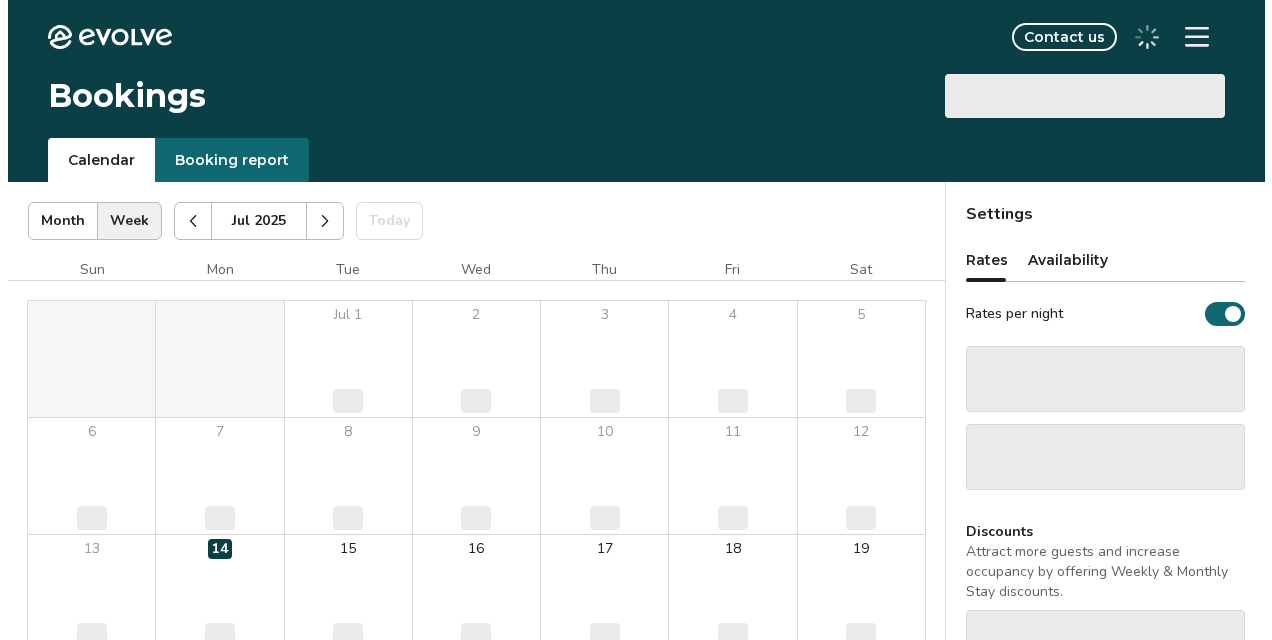 scroll, scrollTop: 0, scrollLeft: 0, axis: both 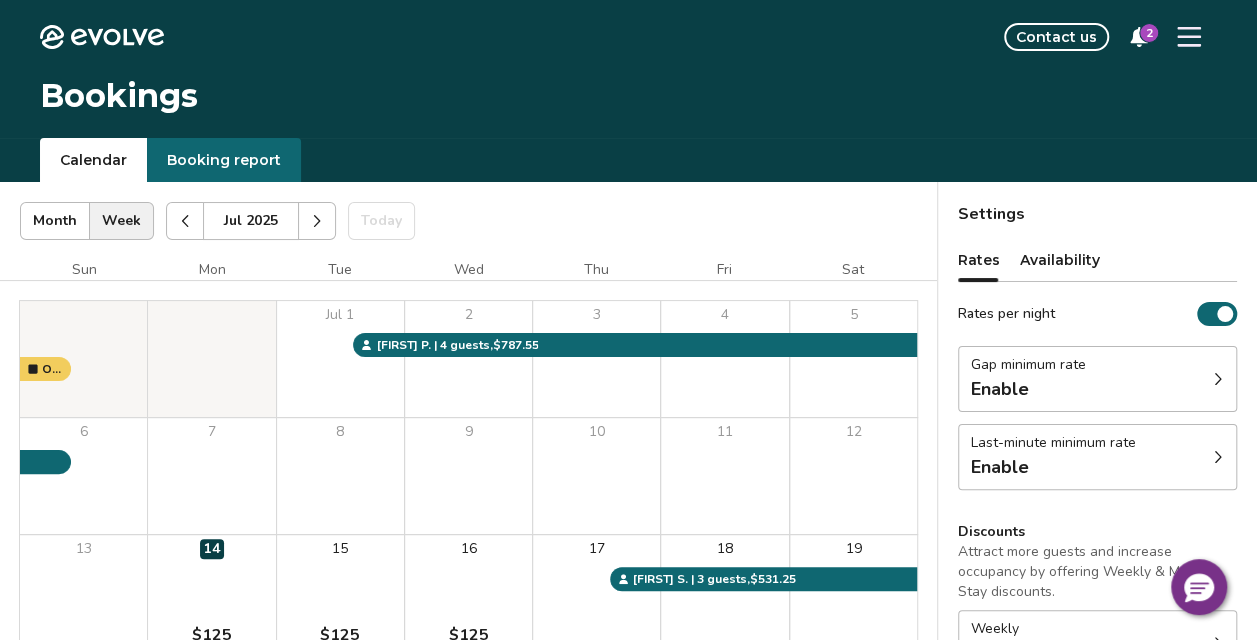click 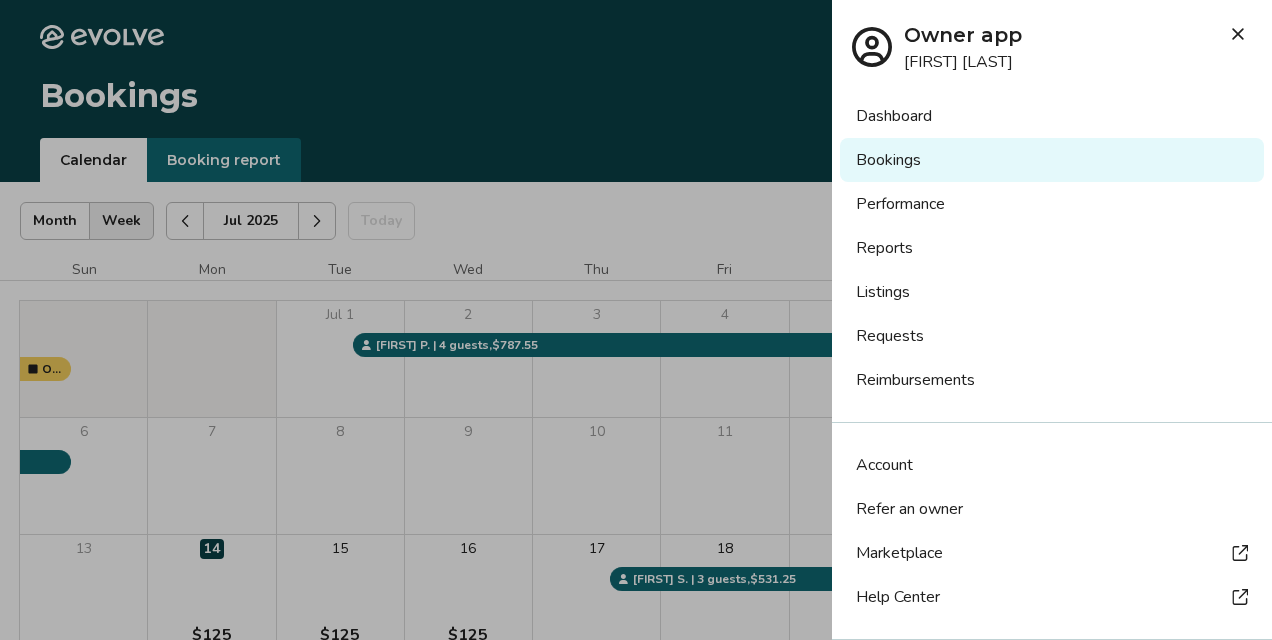 click on "Listings" at bounding box center (1052, 292) 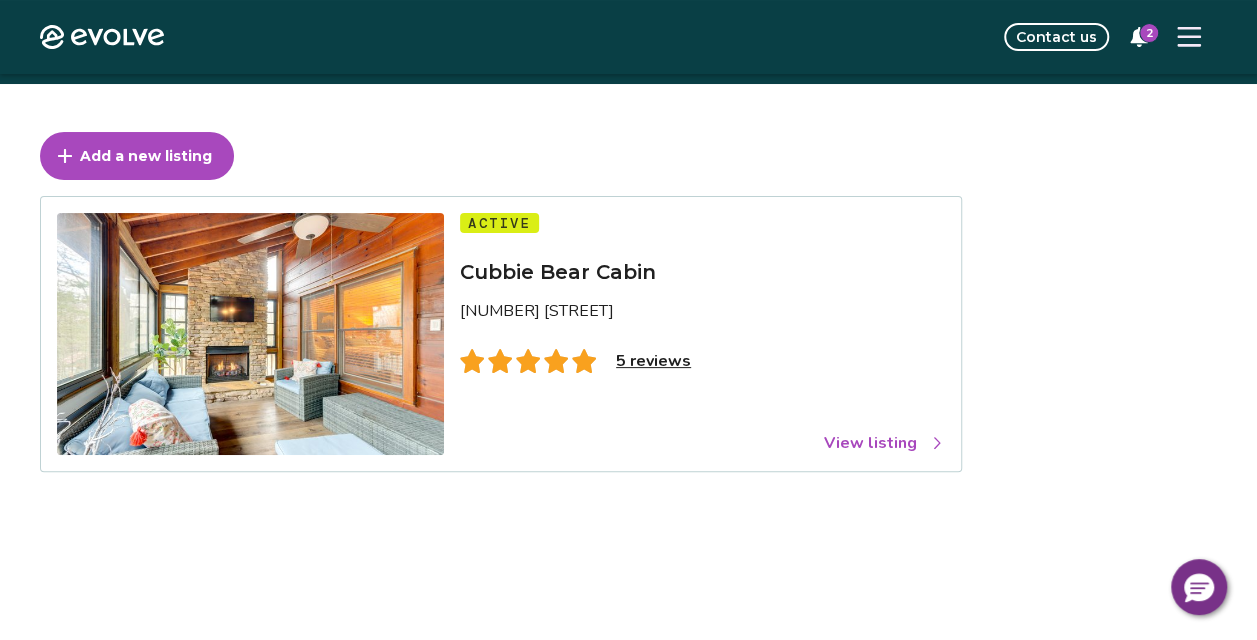 scroll, scrollTop: 100, scrollLeft: 0, axis: vertical 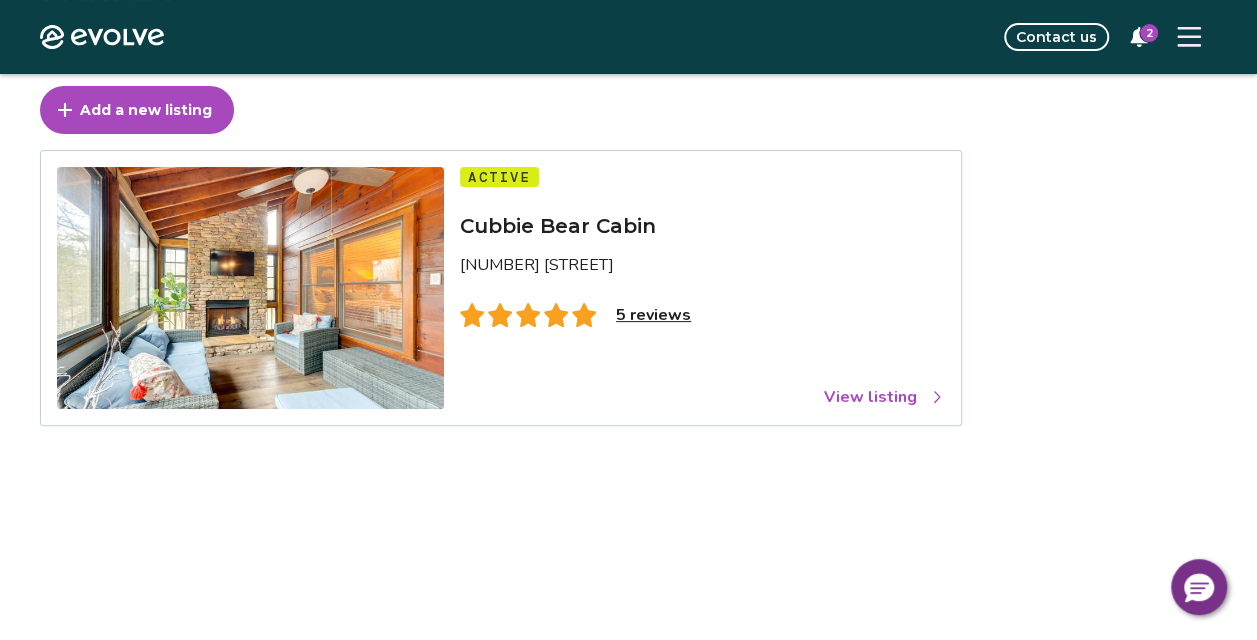 click on "5 reviews" at bounding box center [653, 315] 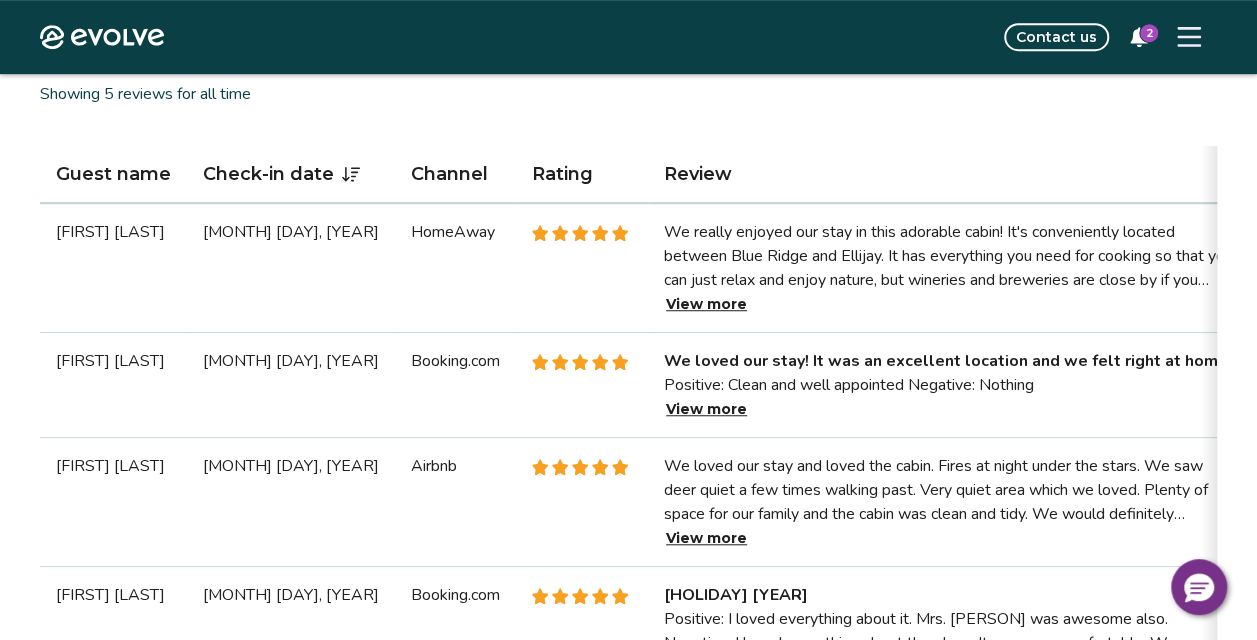 scroll, scrollTop: 500, scrollLeft: 0, axis: vertical 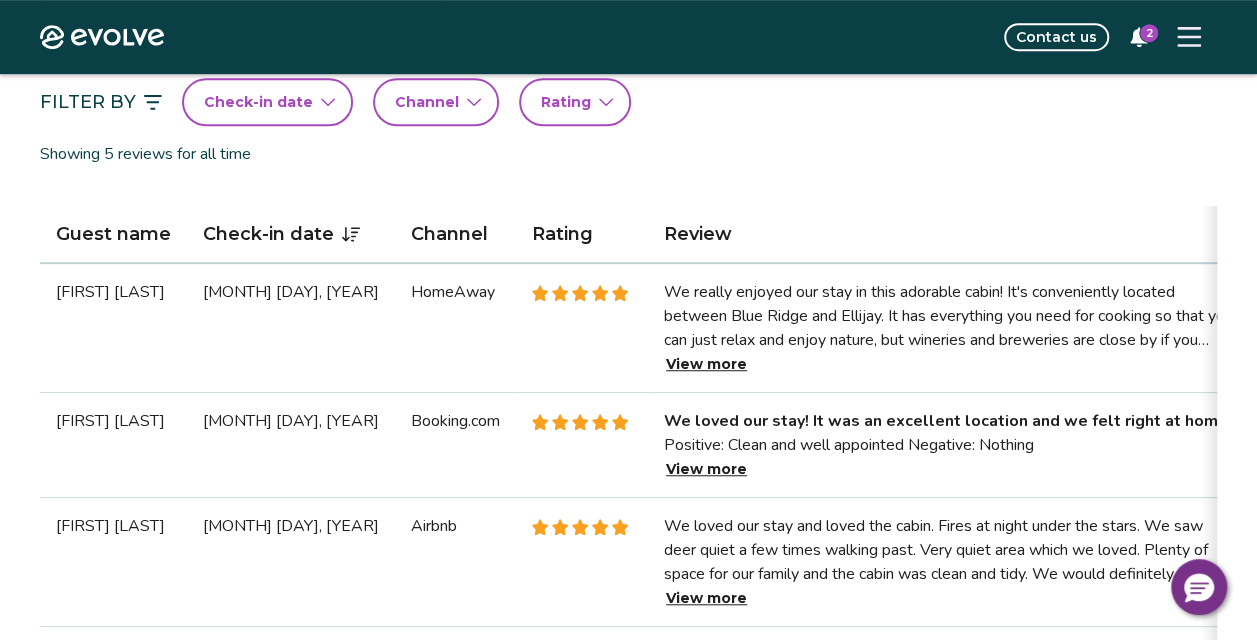 click on "View more" at bounding box center (706, 364) 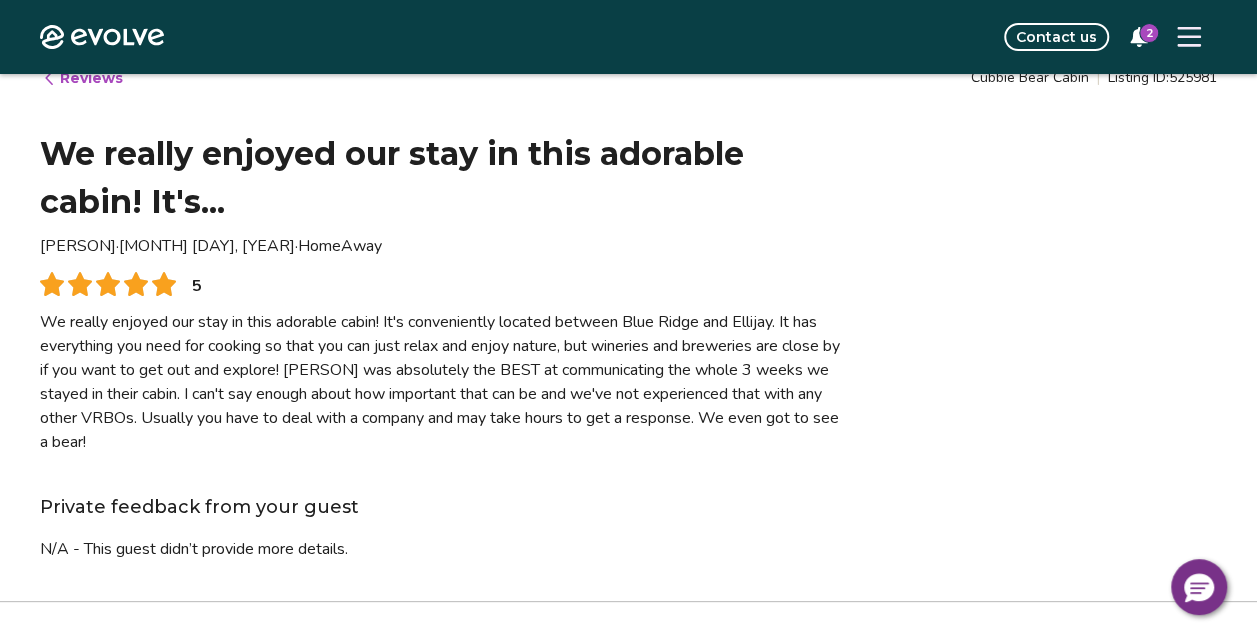 scroll, scrollTop: 0, scrollLeft: 0, axis: both 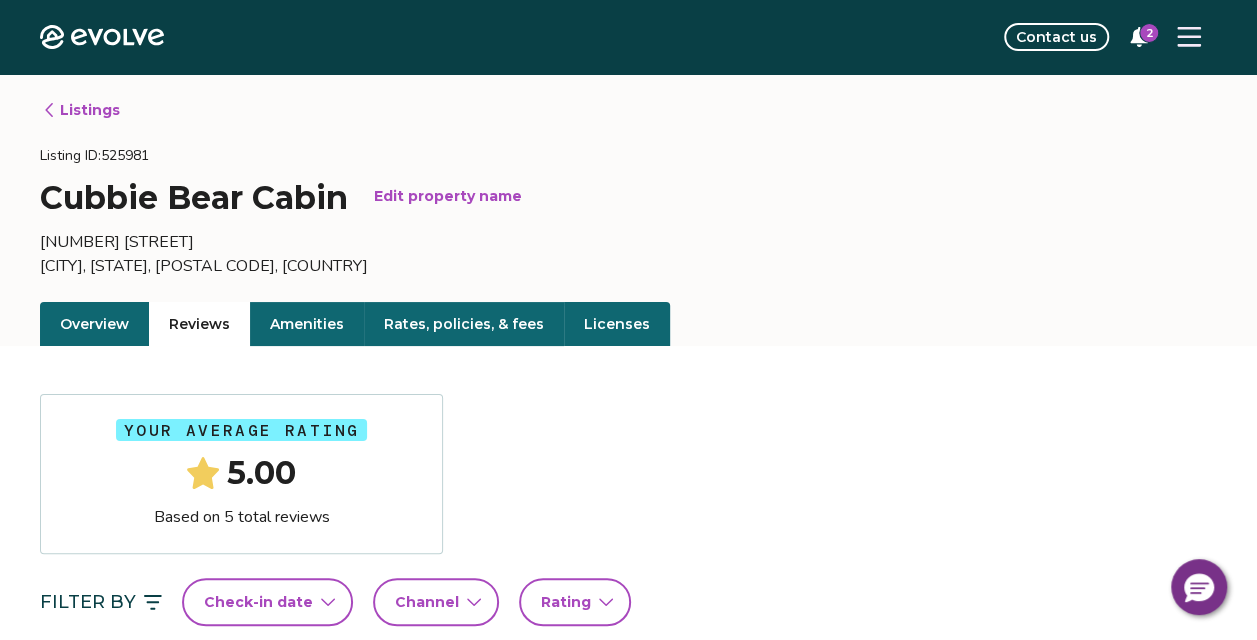 click on "Amenities" at bounding box center (307, 324) 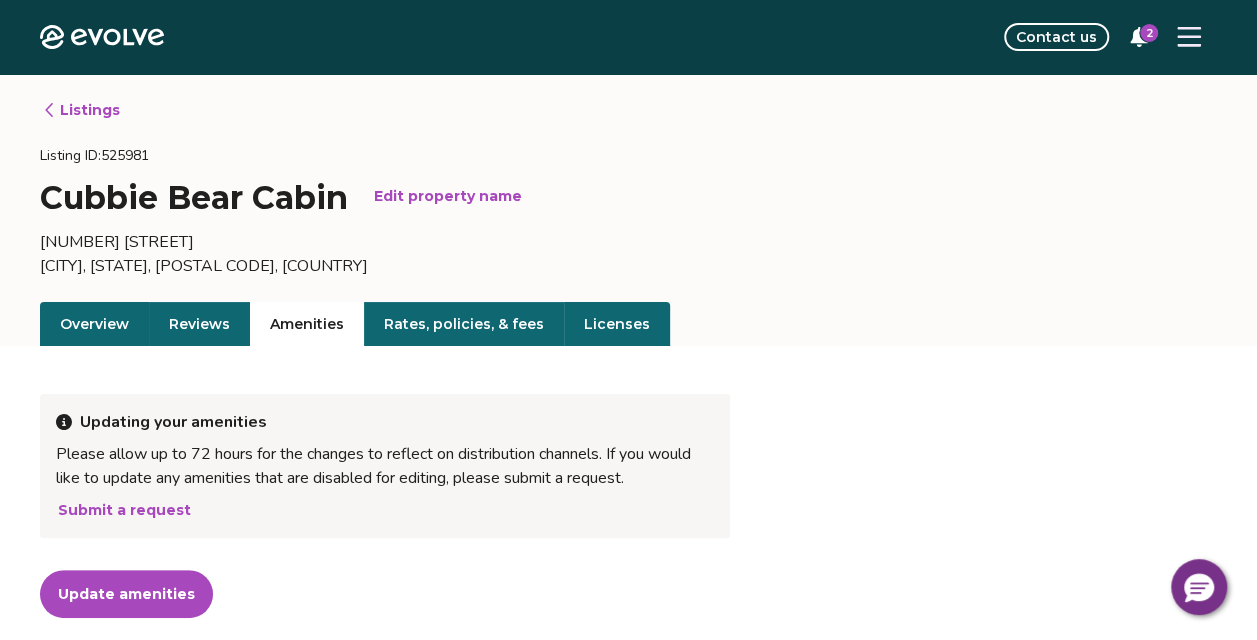 click on "Rates, policies, & fees" at bounding box center (464, 324) 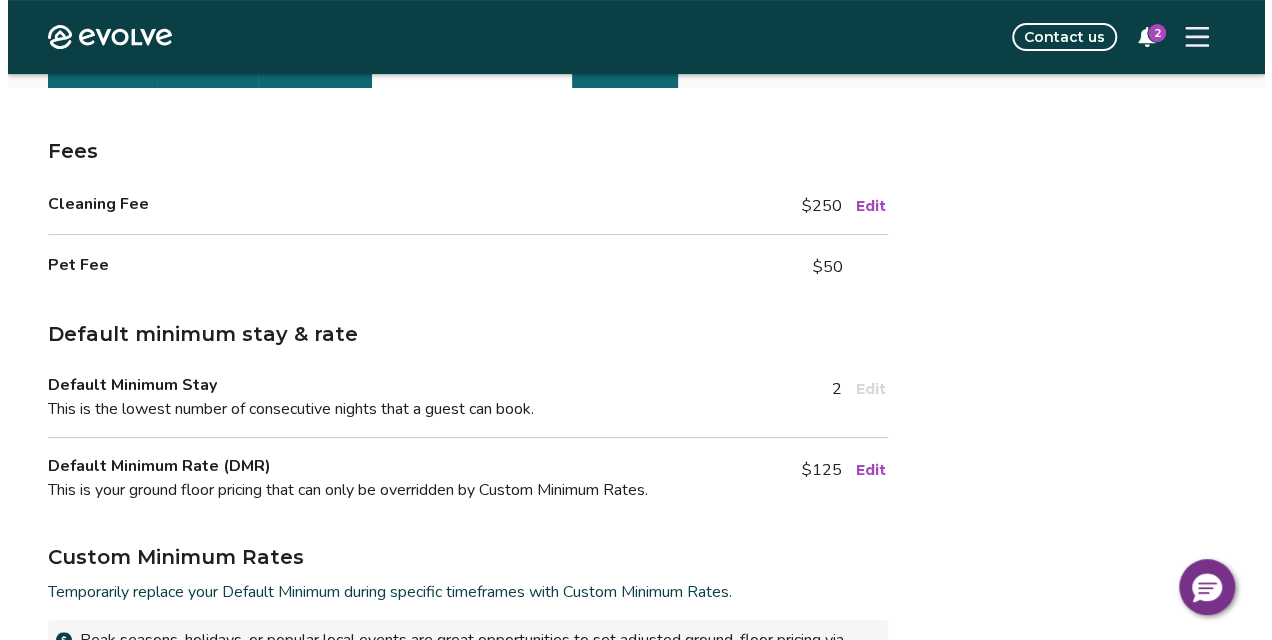 scroll, scrollTop: 400, scrollLeft: 0, axis: vertical 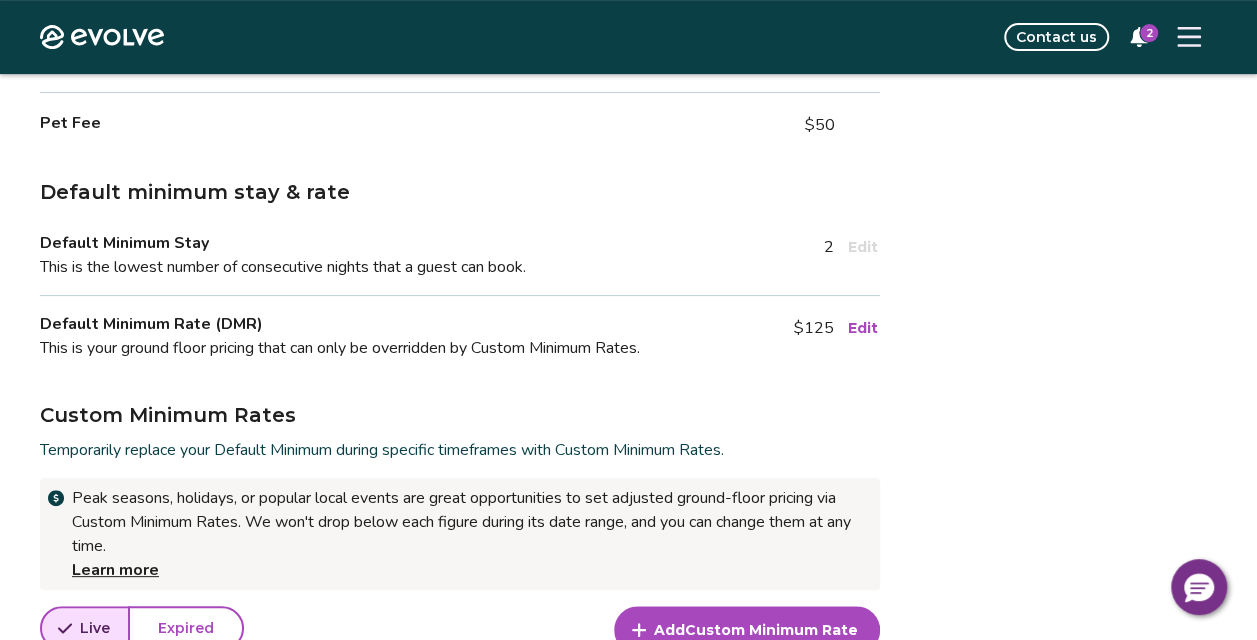 click on "2" at bounding box center (1149, 33) 